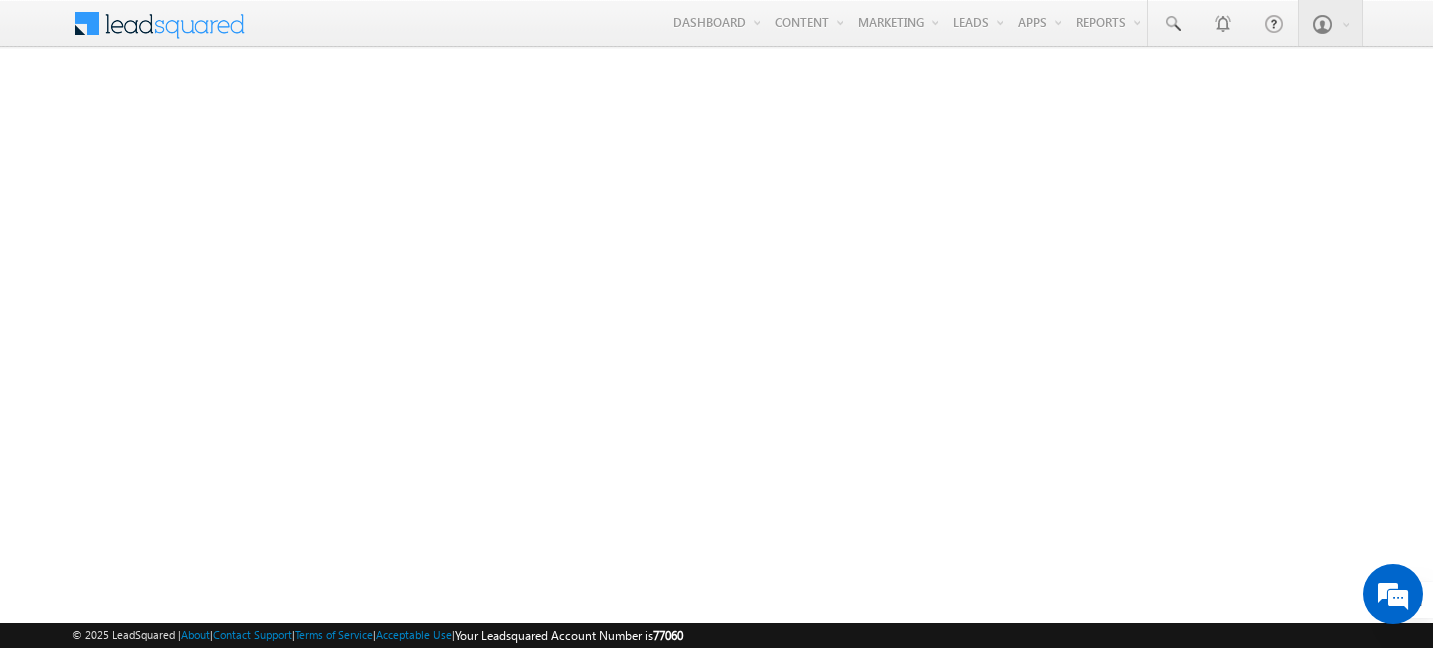 scroll, scrollTop: 0, scrollLeft: 0, axis: both 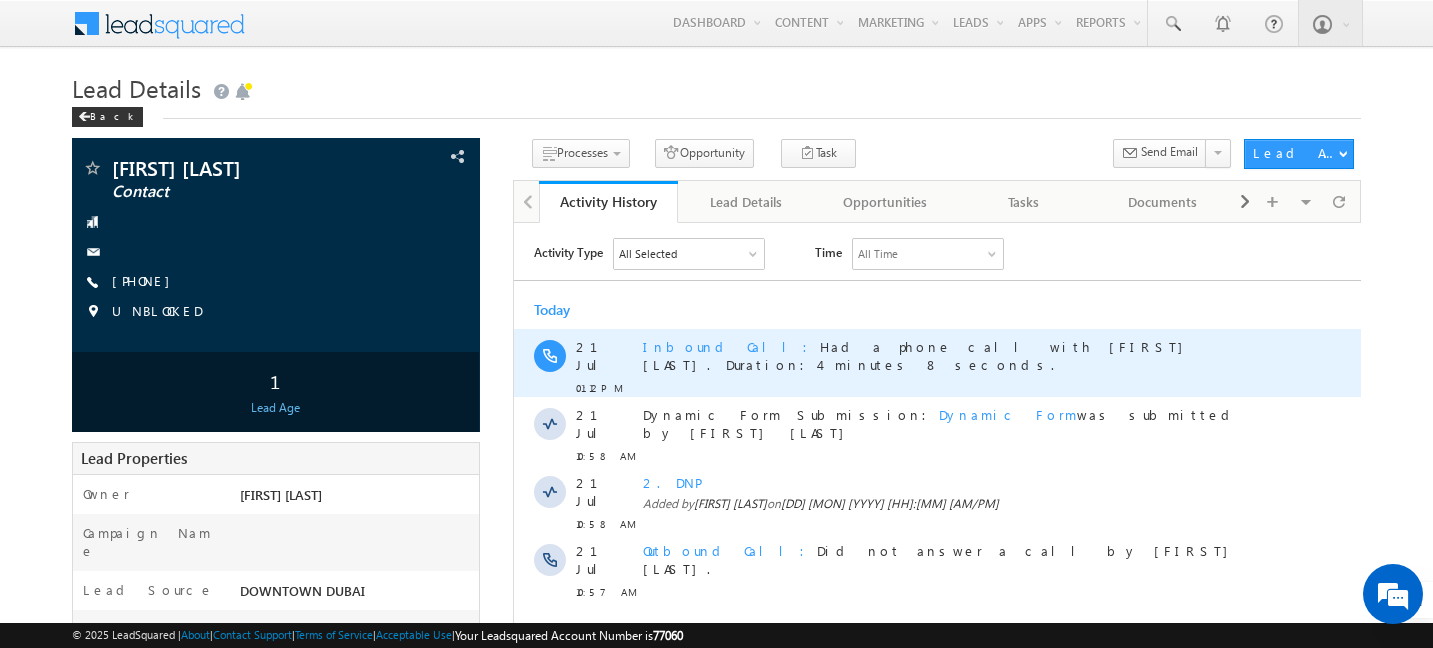 click on "Inbound Call
Had a phone call with Akshay Choudhary. Duration:4 minutes 8 seconds." at bounding box center [917, 354] 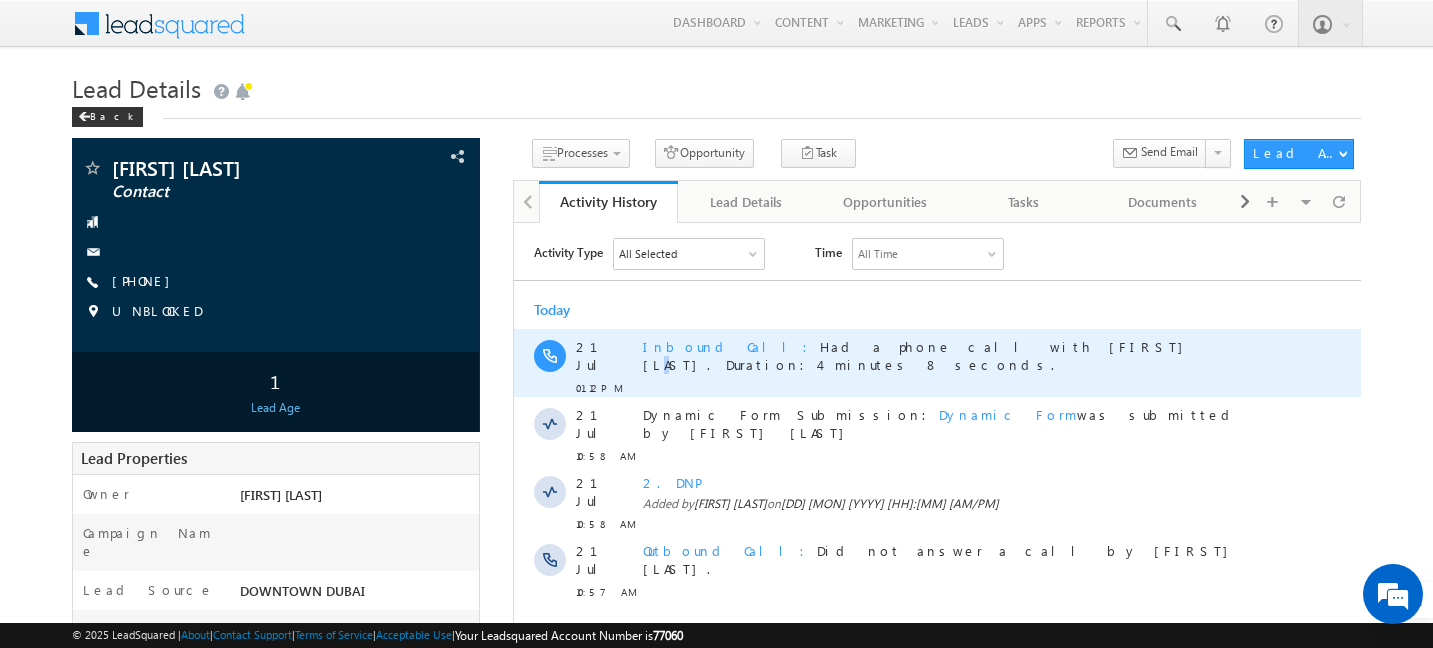 click on "Inbound Call
Had a phone call with Akshay Choudhary. Duration:4 minutes 8 seconds." at bounding box center (917, 354) 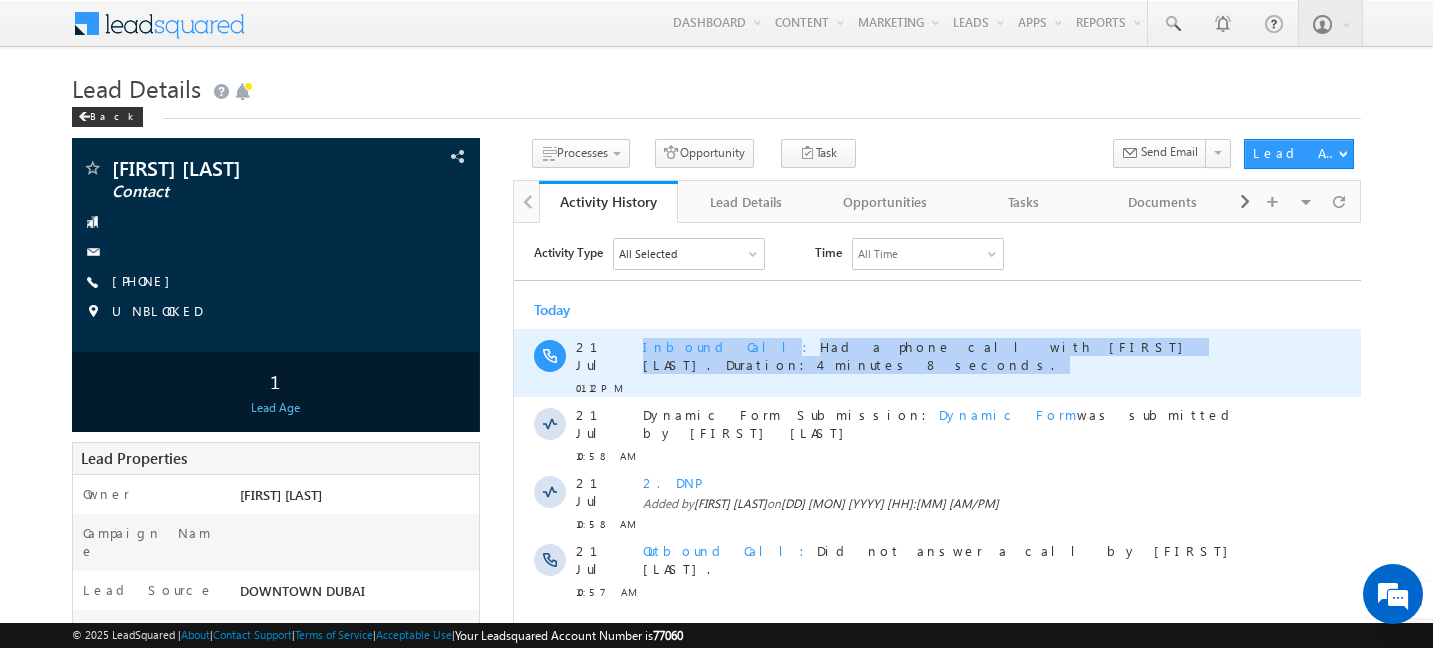 click on "Inbound Call
Had a phone call with Akshay Choudhary. Duration:4 minutes 8 seconds." at bounding box center (917, 354) 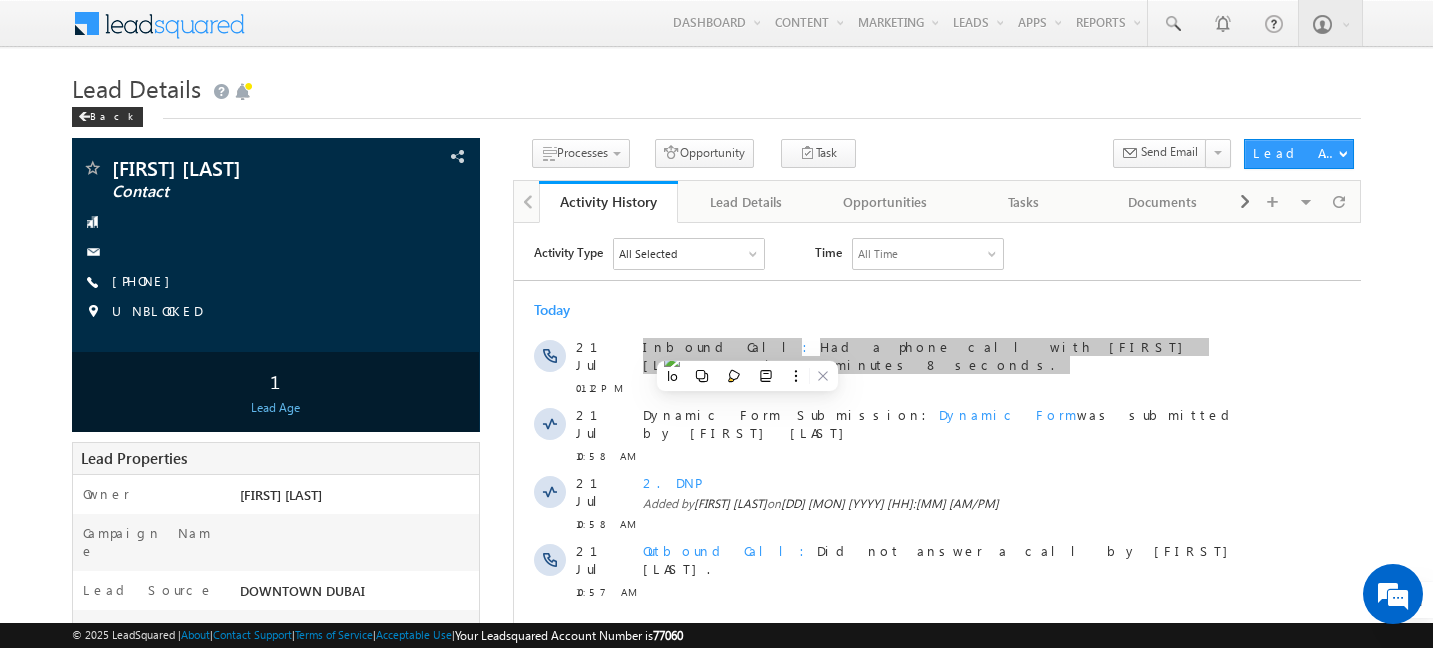 scroll, scrollTop: 0, scrollLeft: 0, axis: both 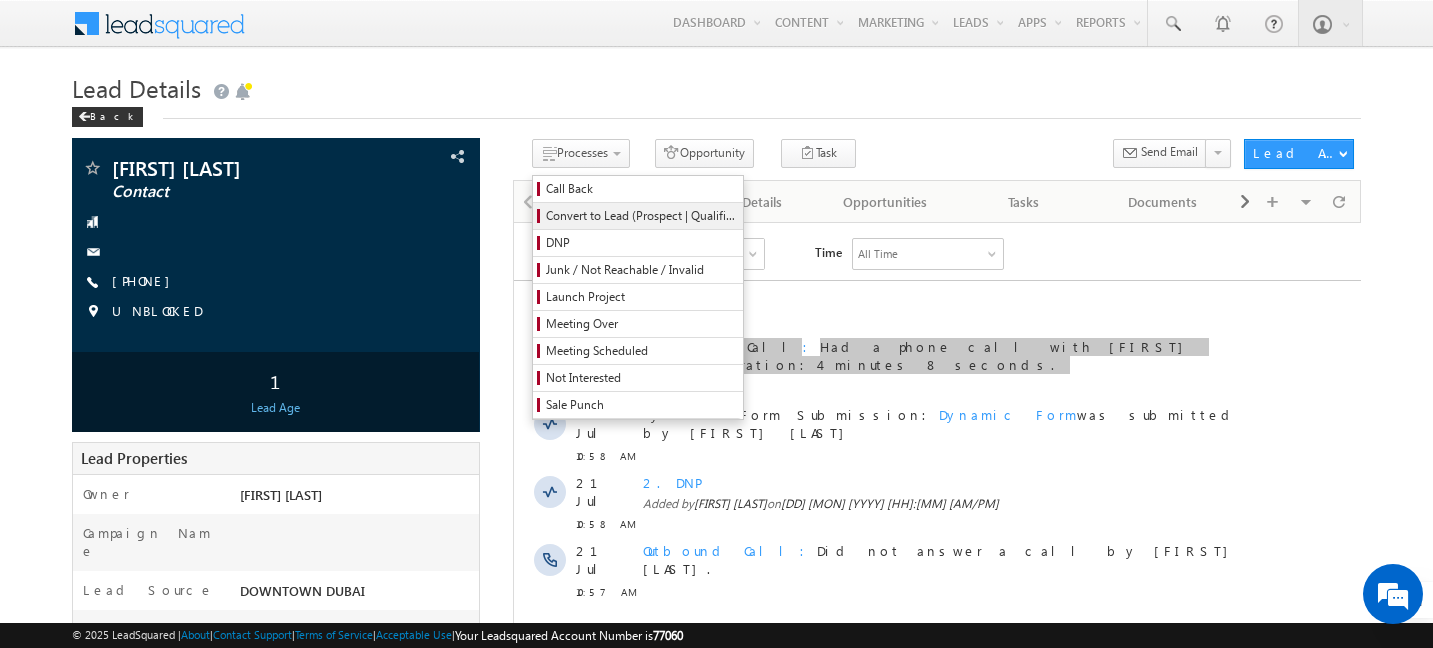 click on "Convert to Lead (Prospect | Qualified)" at bounding box center (641, 216) 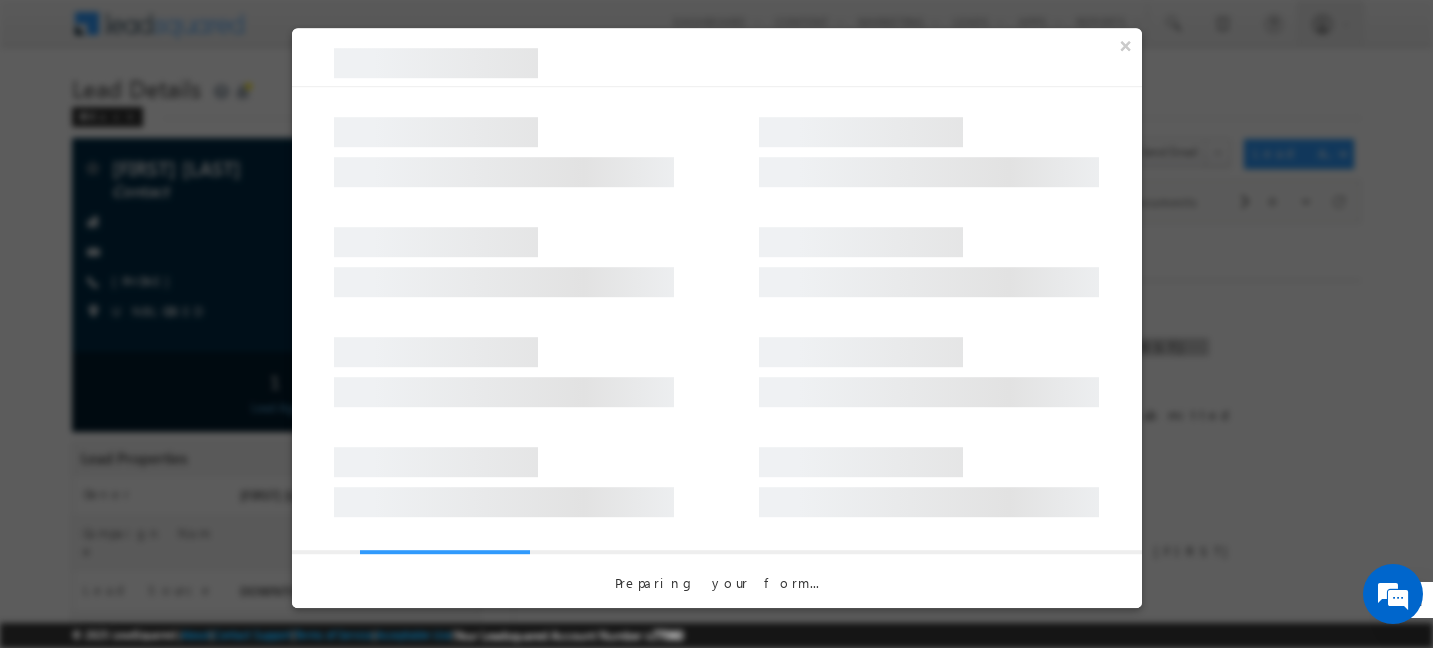select on "Contact" 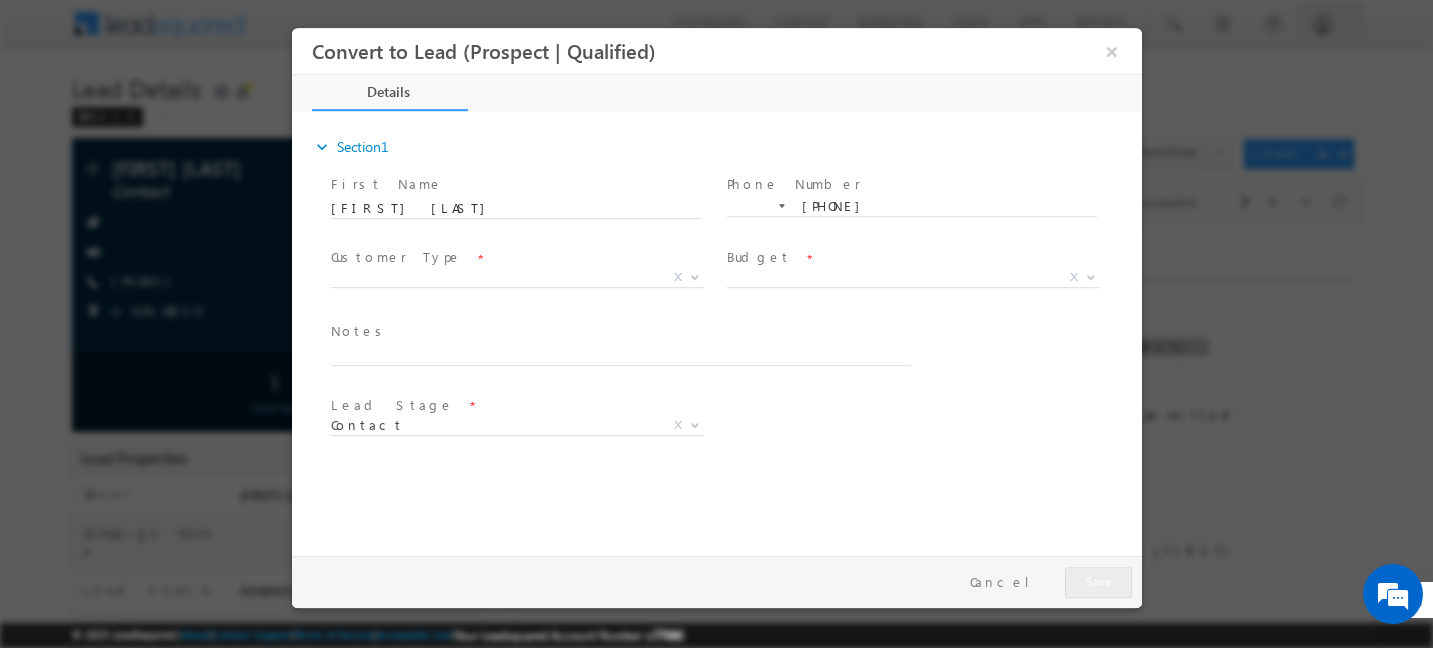 scroll, scrollTop: 0, scrollLeft: 0, axis: both 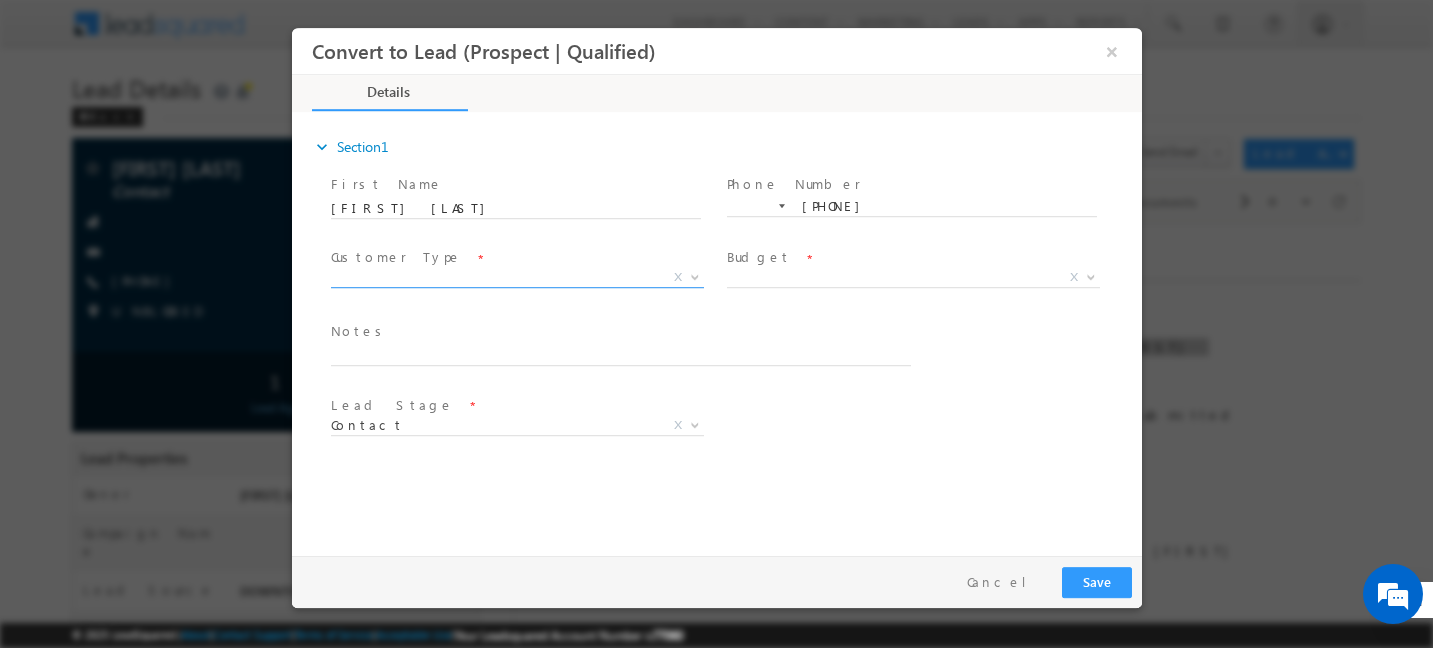 click on "X" at bounding box center [516, 278] 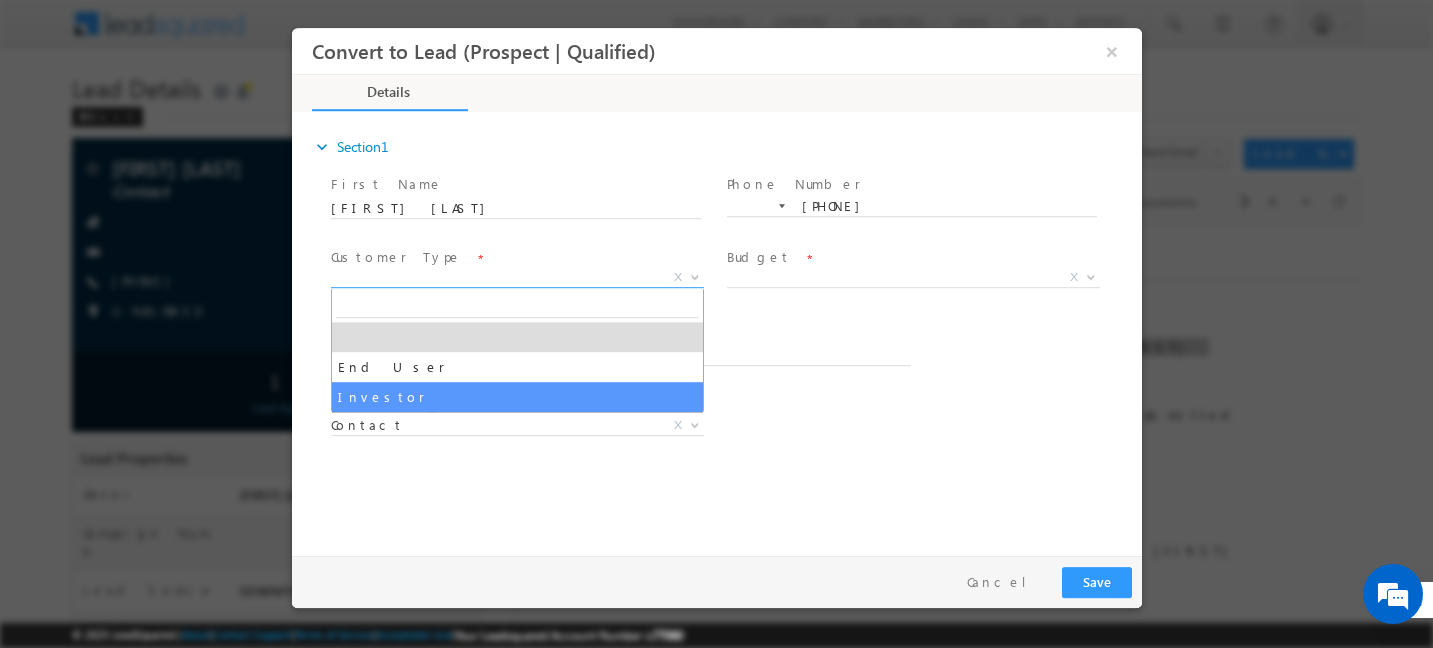 select on "Investor" 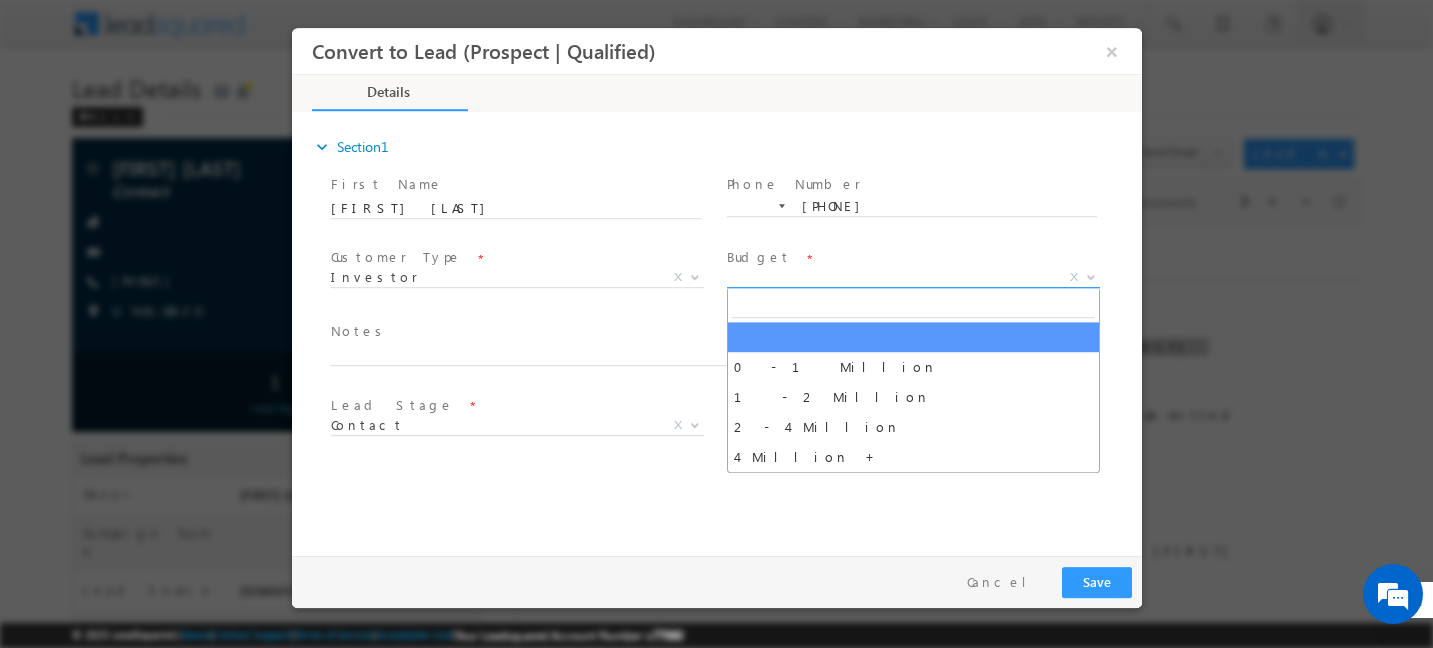 click on "X" at bounding box center [912, 278] 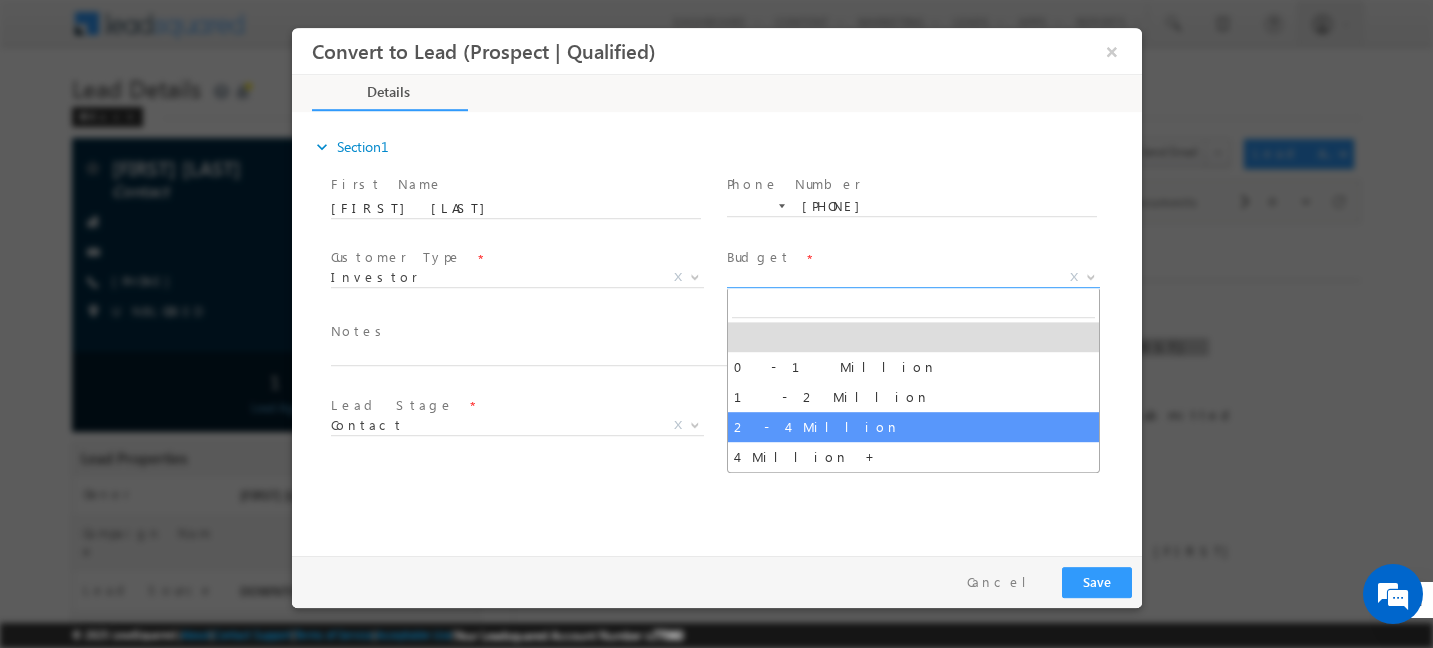 select on "2 - 4 Million" 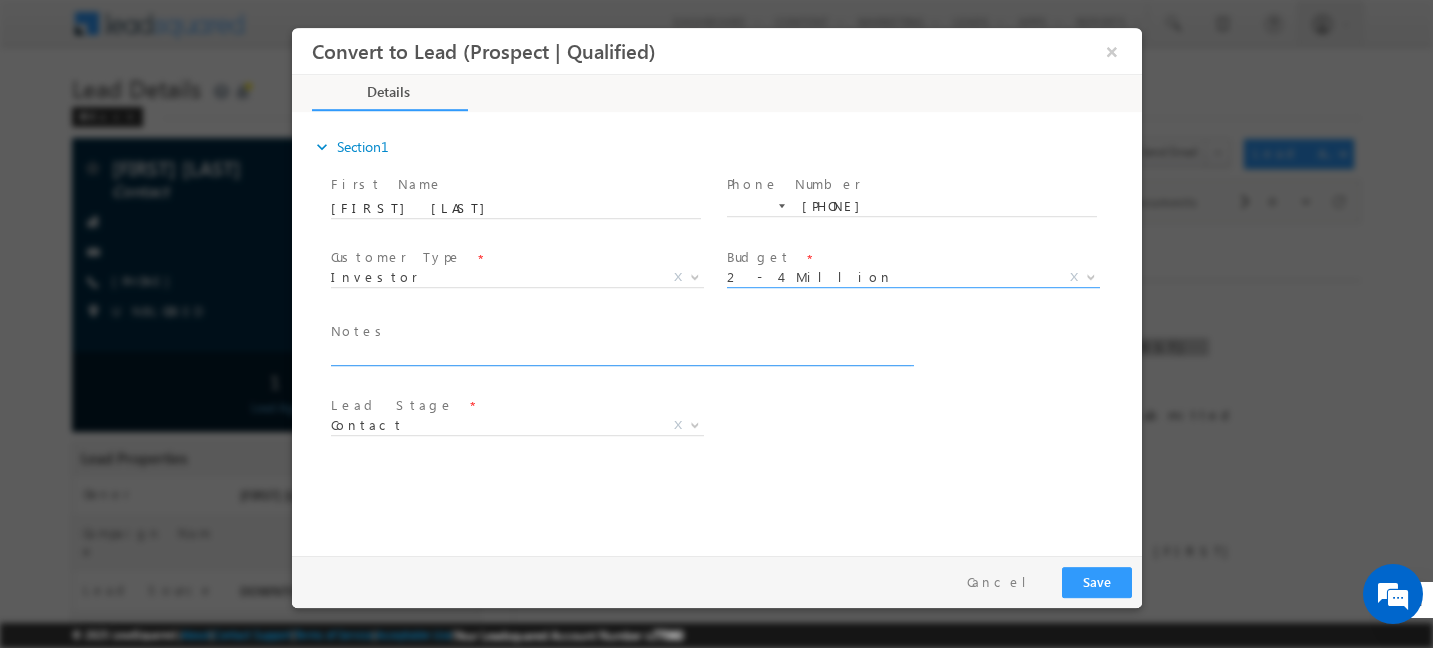 click at bounding box center [620, 354] 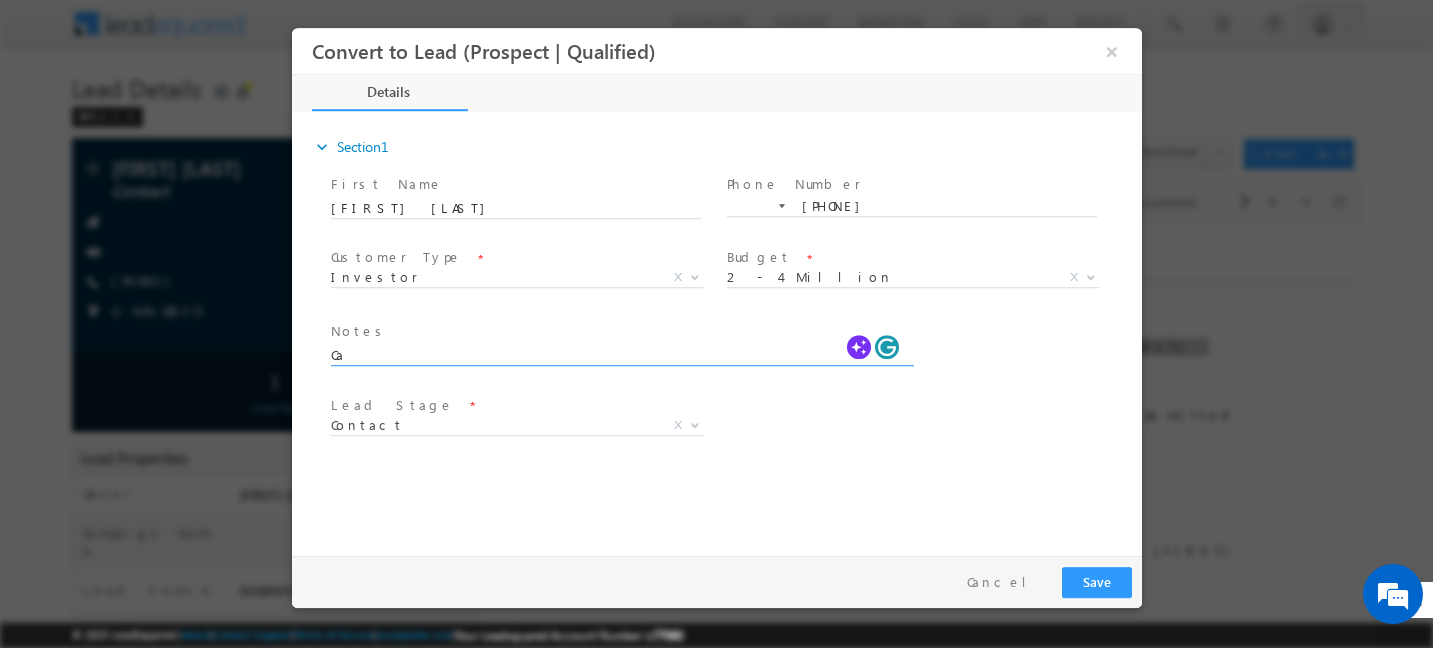 type on "C" 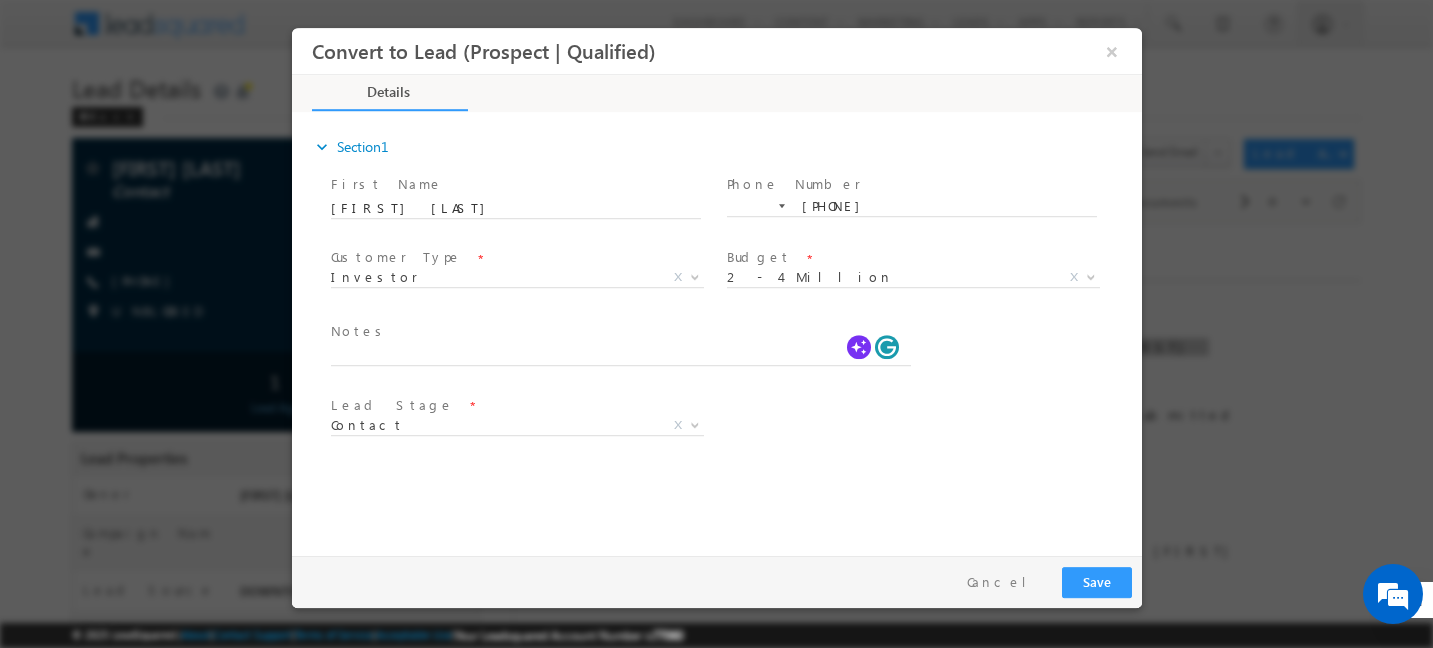 click on "Contact
Prospect
Qualified
Meeting
Sale Done
Not Interested
Not Reachable
Not Qualified
Contact X" at bounding box center [524, 429] 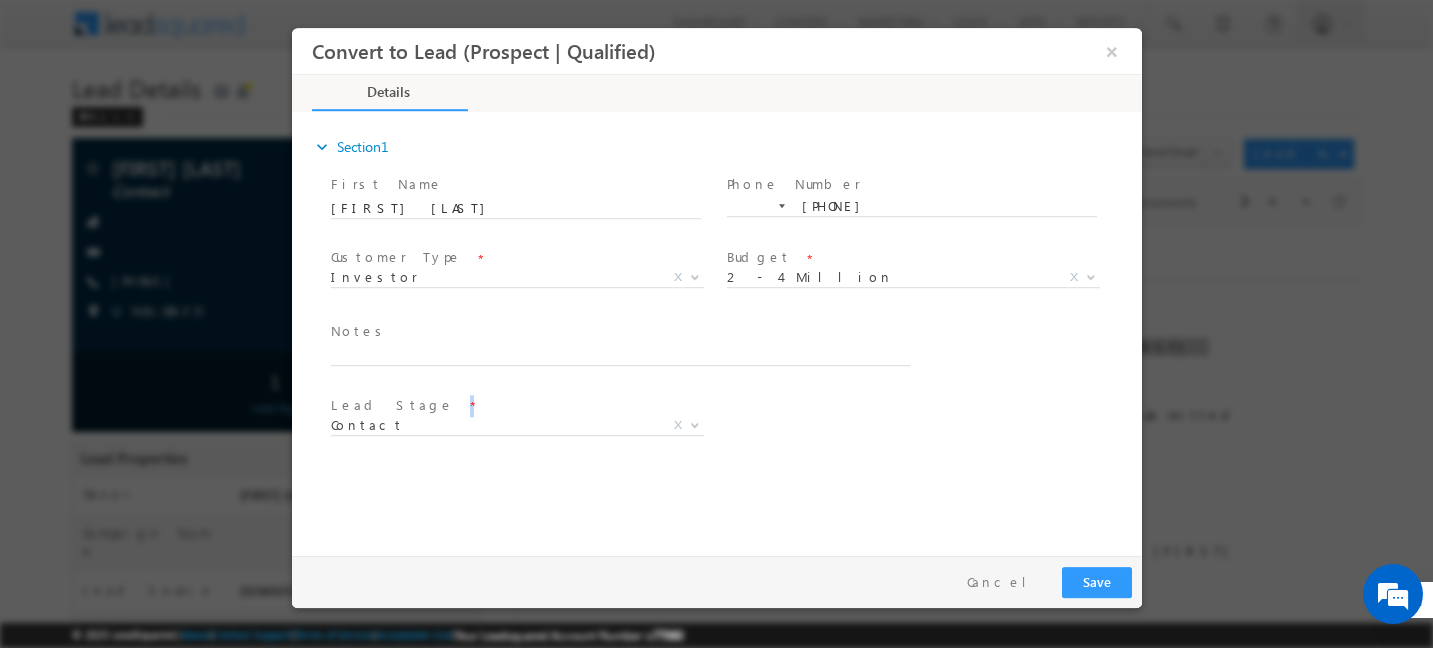 click on "Contact
Prospect
Qualified
Meeting
Sale Done
Not Interested
Not Reachable
Not Qualified
Contact X" at bounding box center [524, 429] 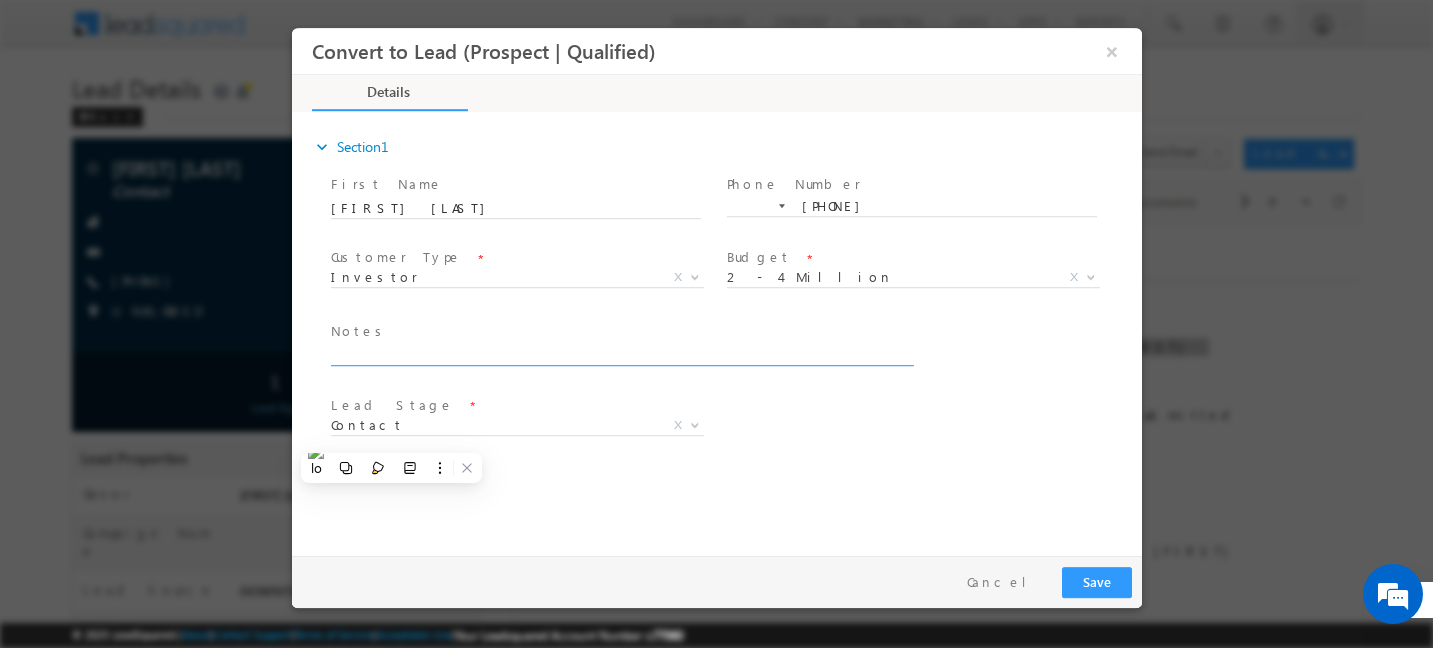 click at bounding box center [620, 354] 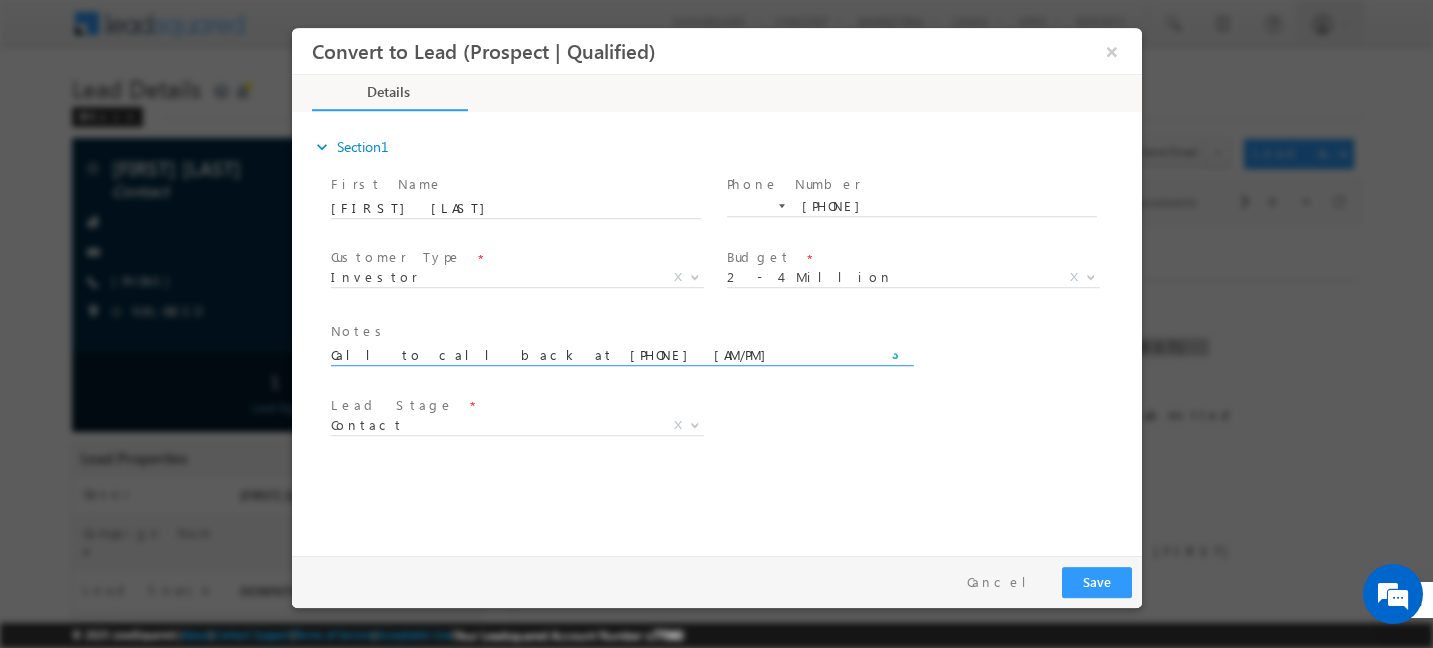 type on "Call to call back at 3.00 PM" 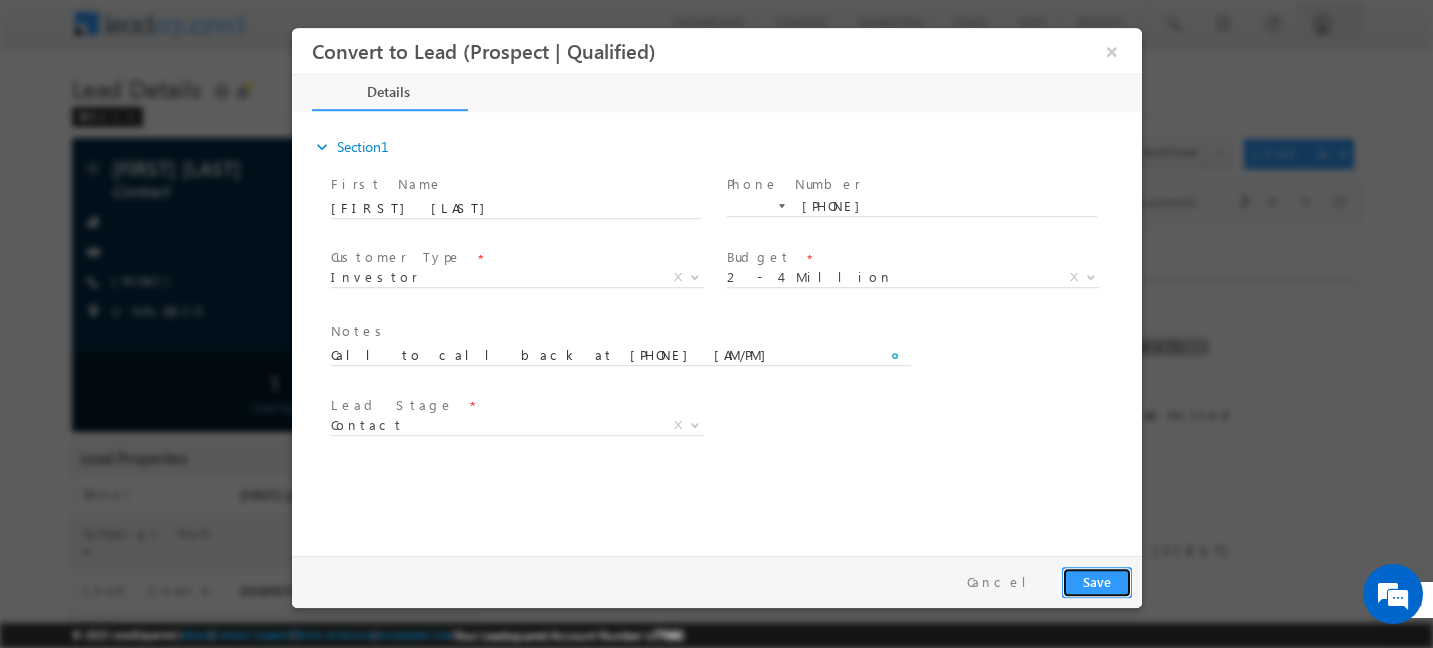 click on "Save" at bounding box center [1096, 582] 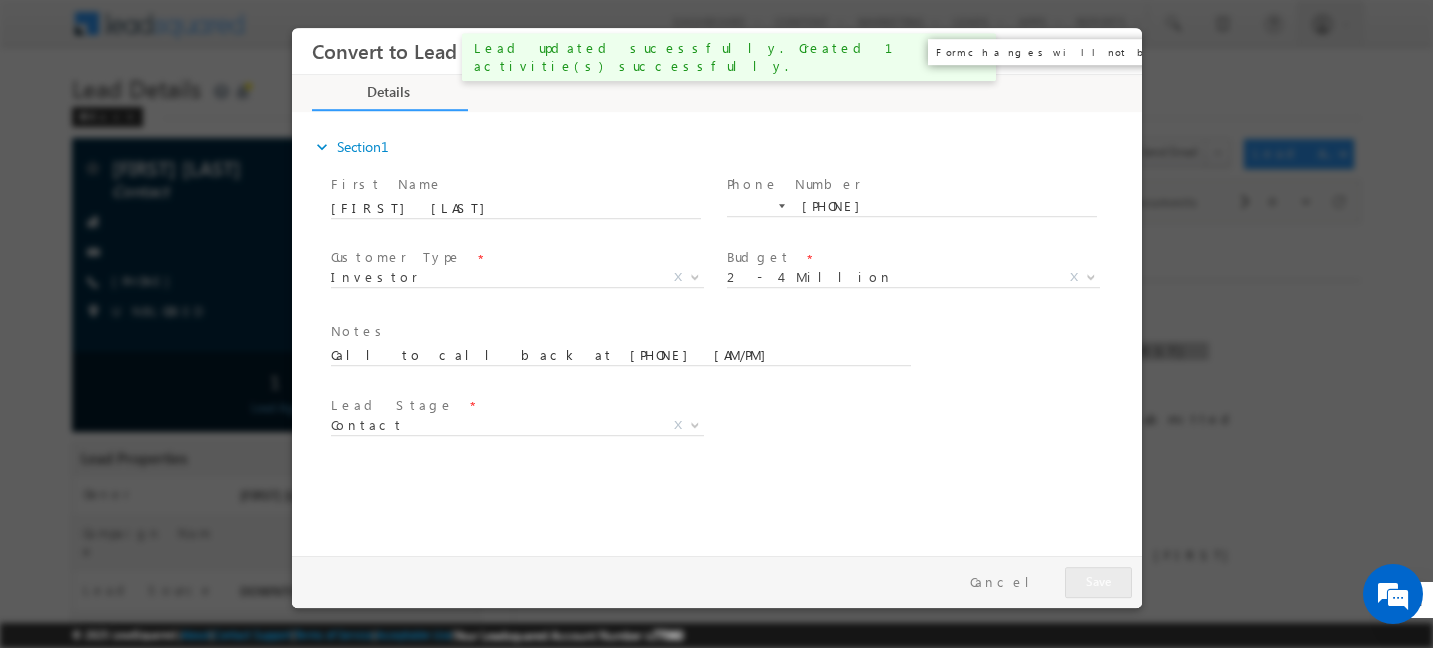 click on "×" at bounding box center (1111, 51) 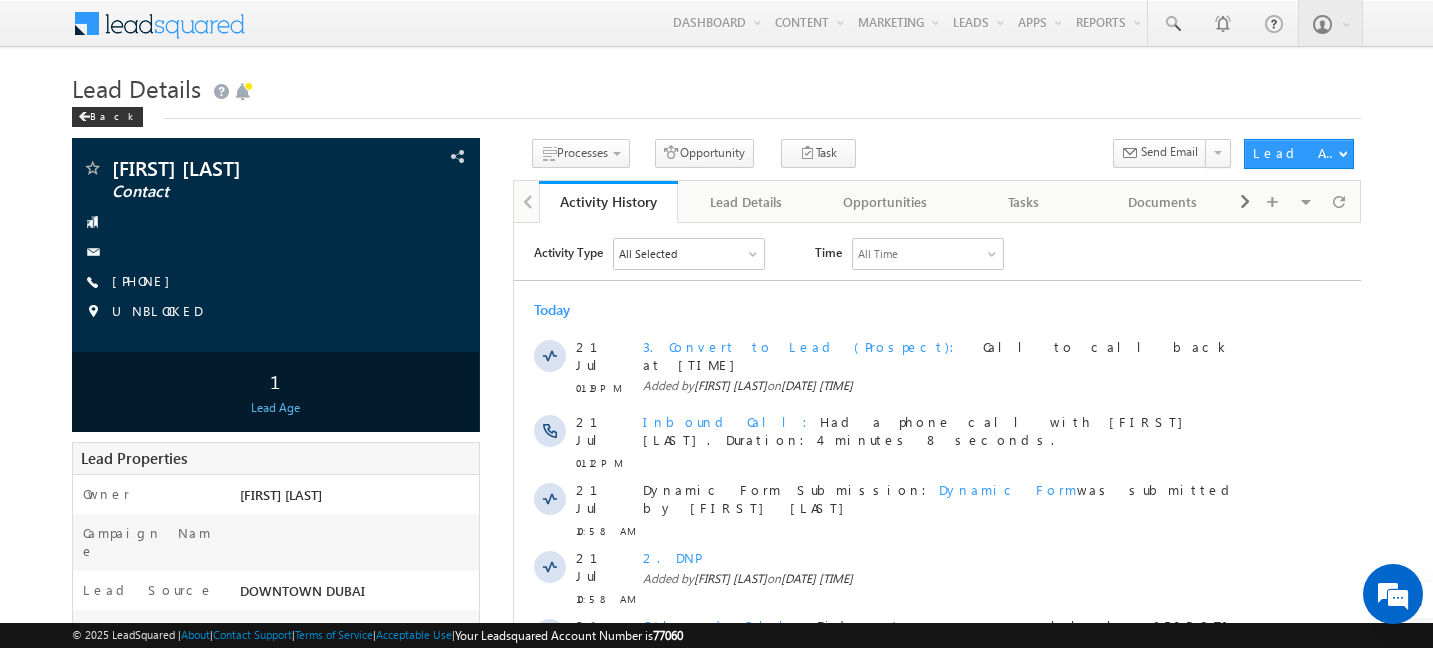scroll, scrollTop: 0, scrollLeft: 0, axis: both 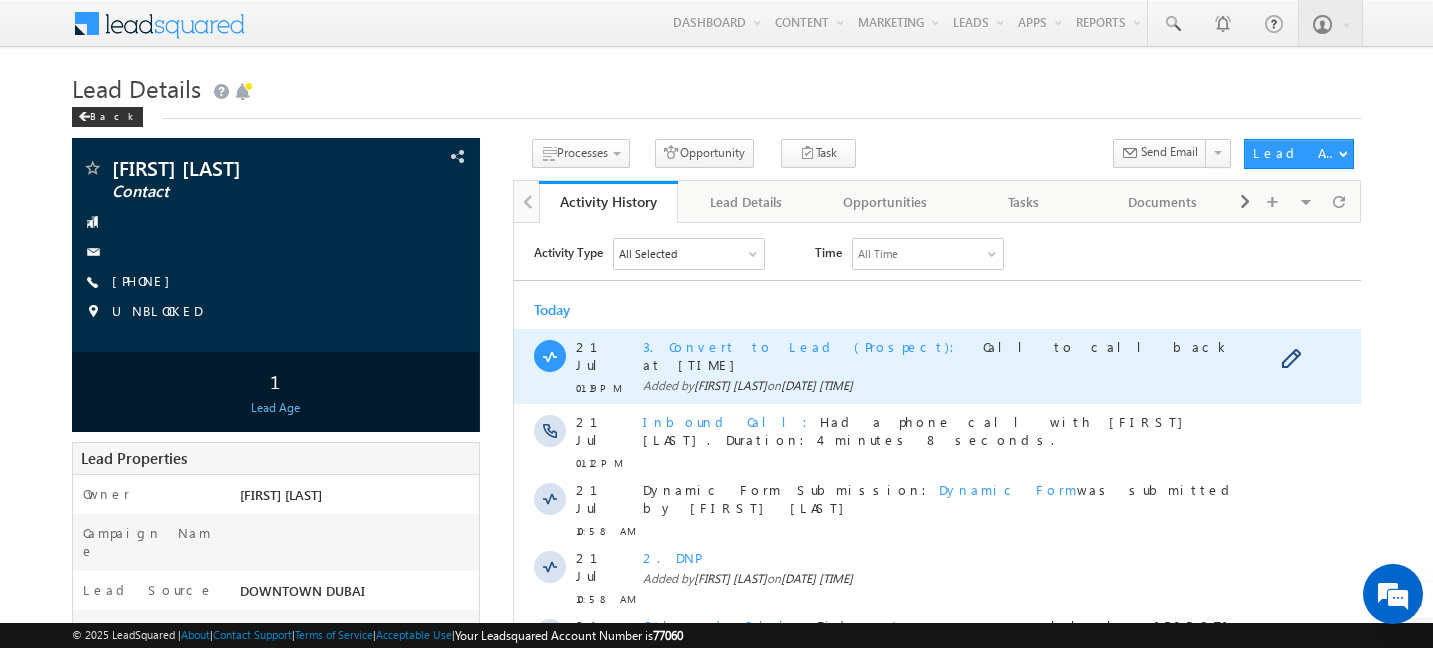 click on "3. Convert to Lead (Prospect)" at bounding box center (804, 345) 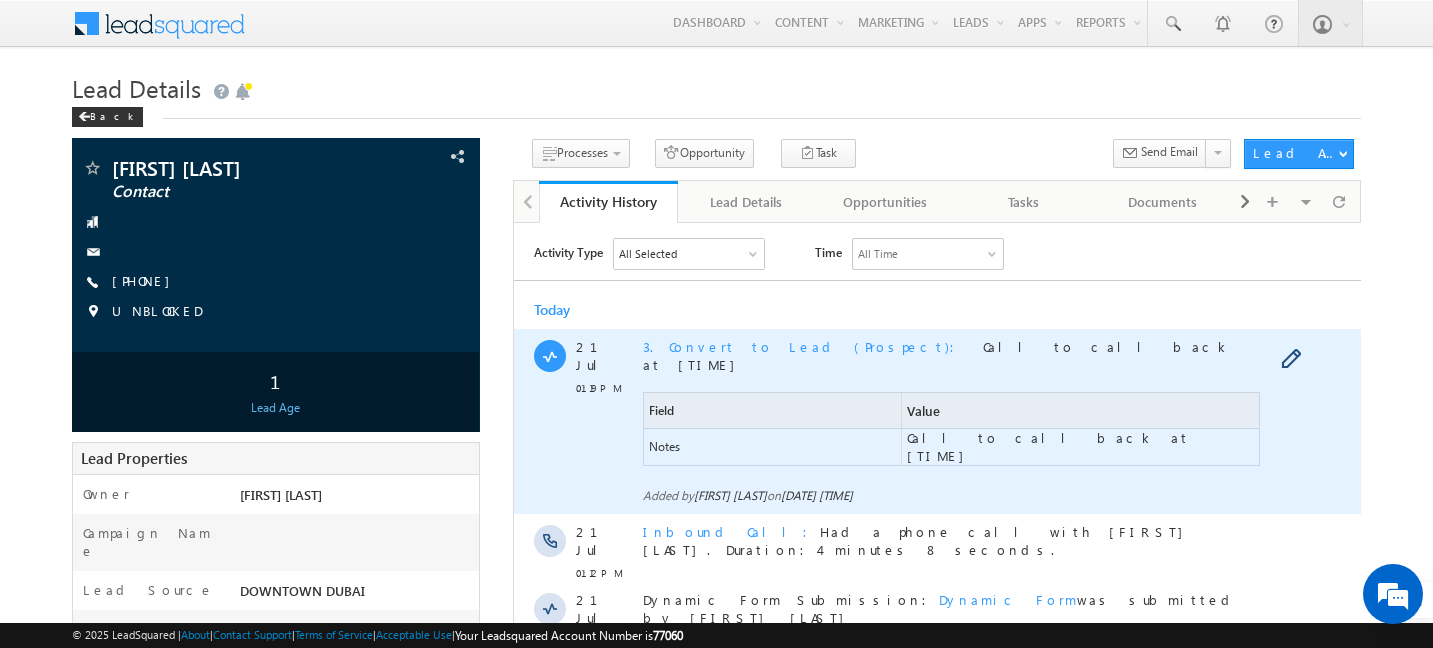 click on "3. Convert to Lead (Prospect)" at bounding box center [804, 345] 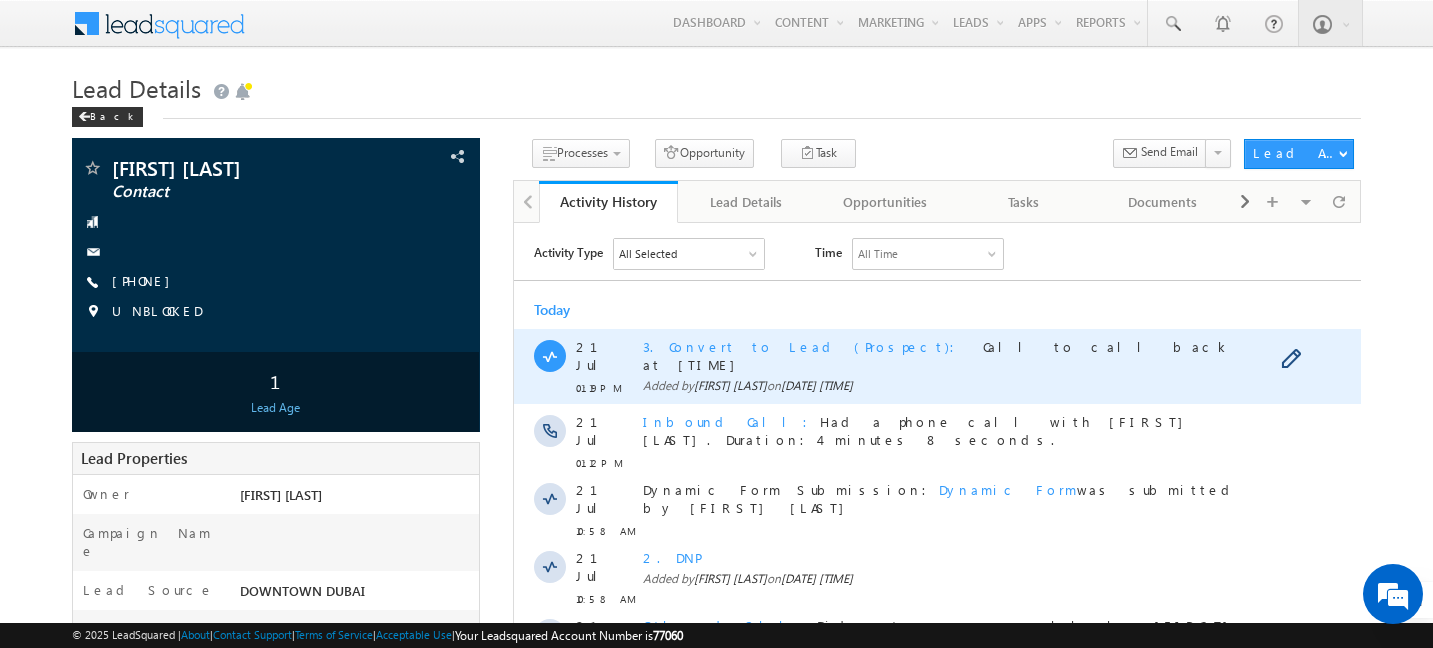 click on "3. Convert to Lead (Prospect)" at bounding box center [804, 345] 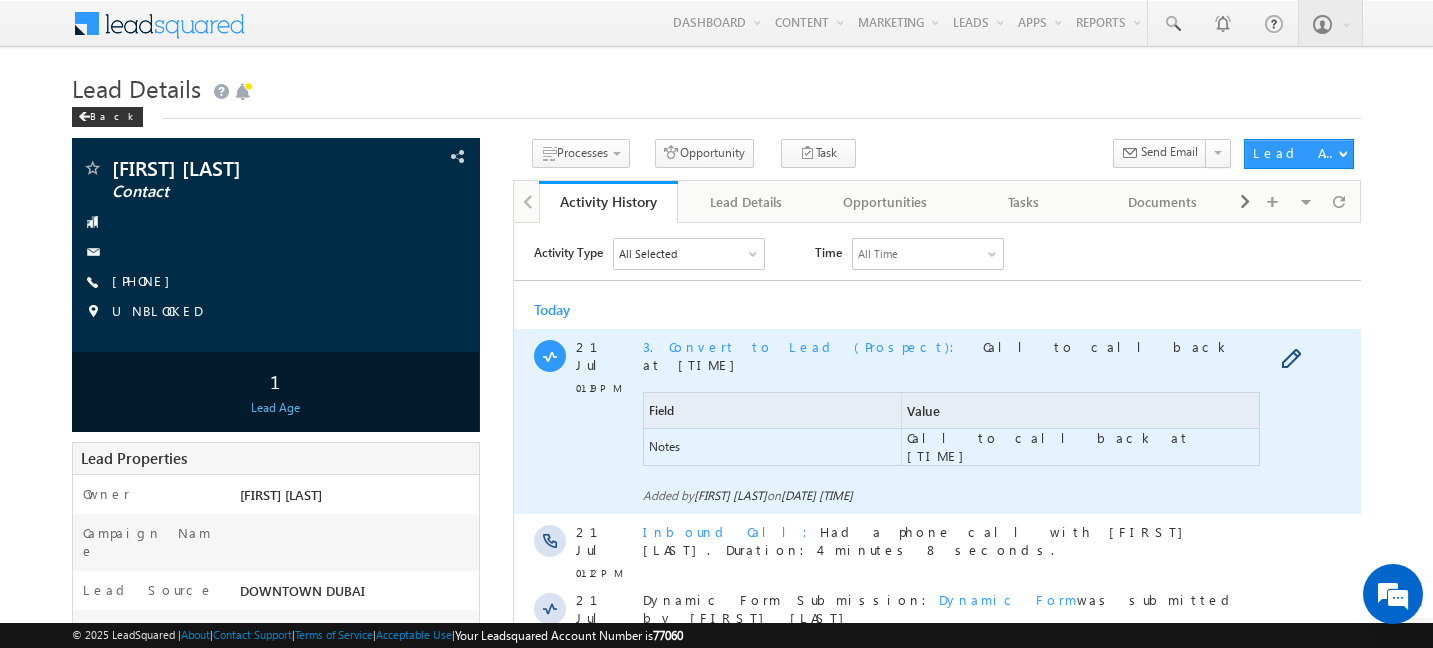 click on "3. Convert to Lead (Prospect)" at bounding box center [804, 345] 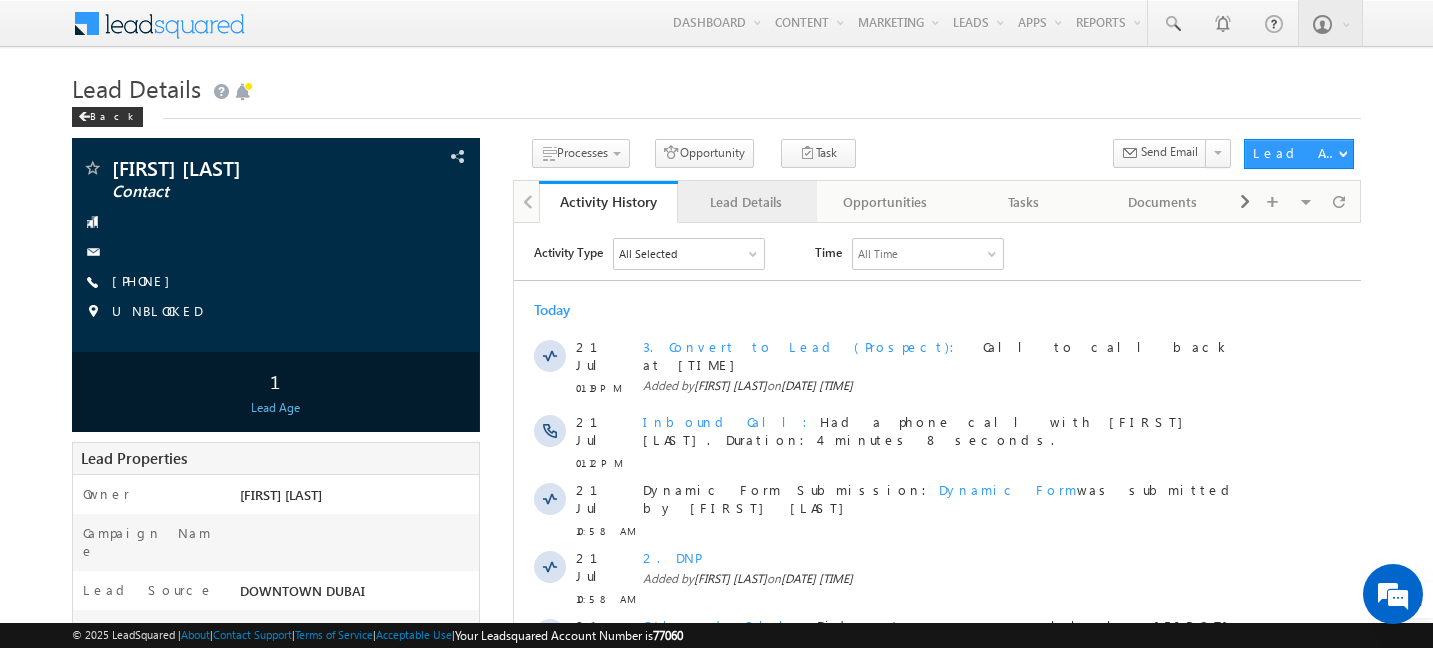 scroll, scrollTop: 0, scrollLeft: 0, axis: both 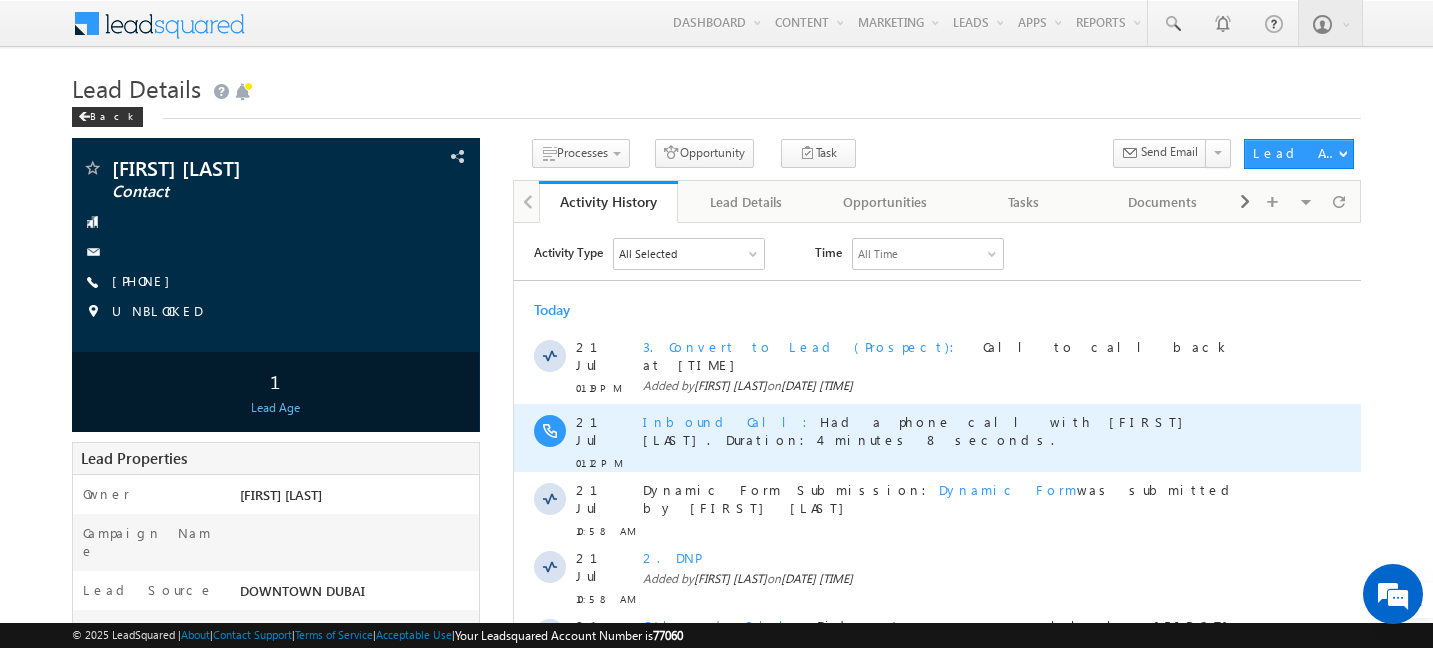 click on "[DATE]
[TIME]
Inbound Call
Had a phone call with [FIRST] [LAST]. Duration:4 minutes 8 seconds." at bounding box center (936, 437) 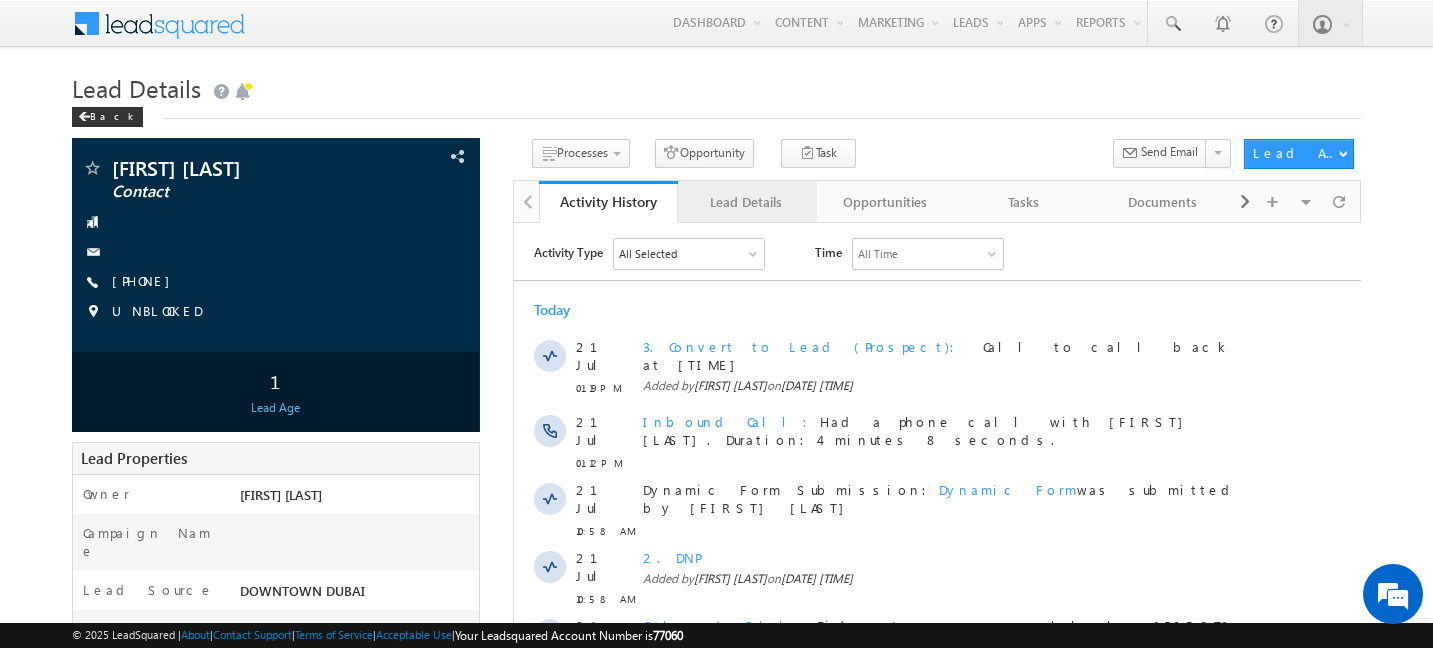 click on "Lead Details" at bounding box center [746, 202] 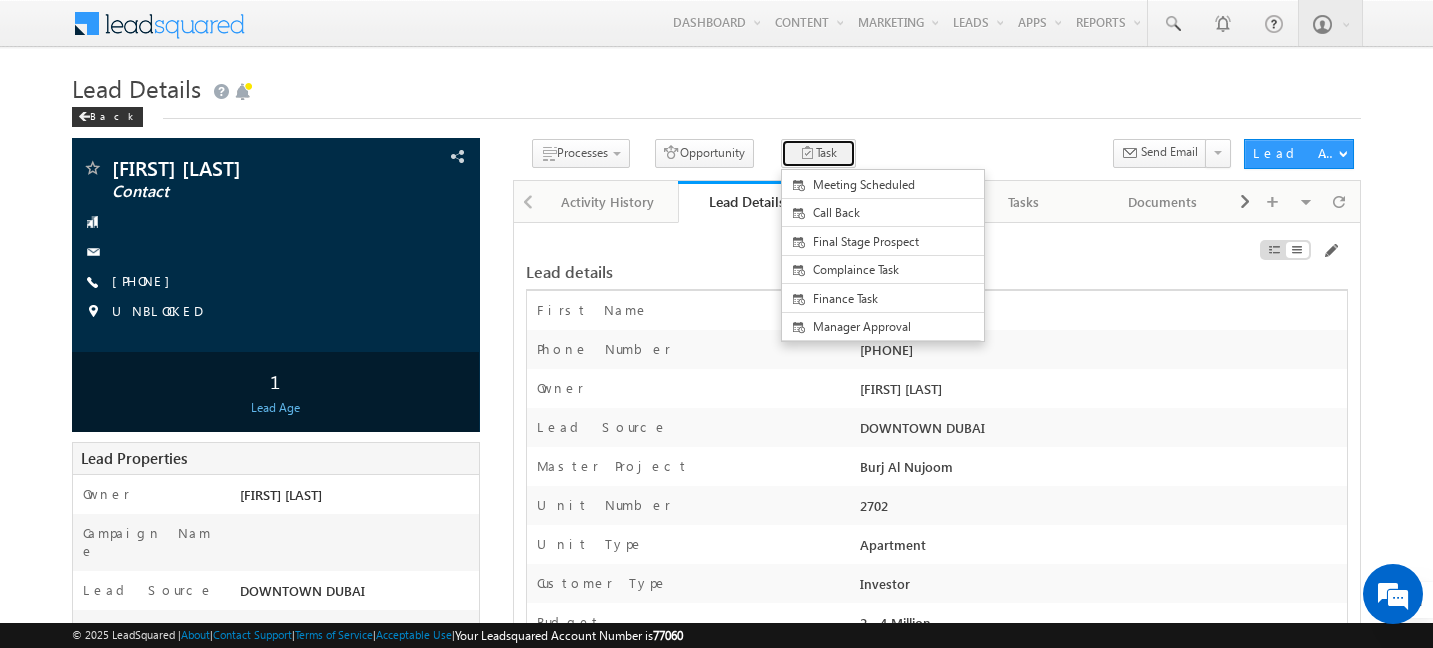 click on "Task" at bounding box center (818, 153) 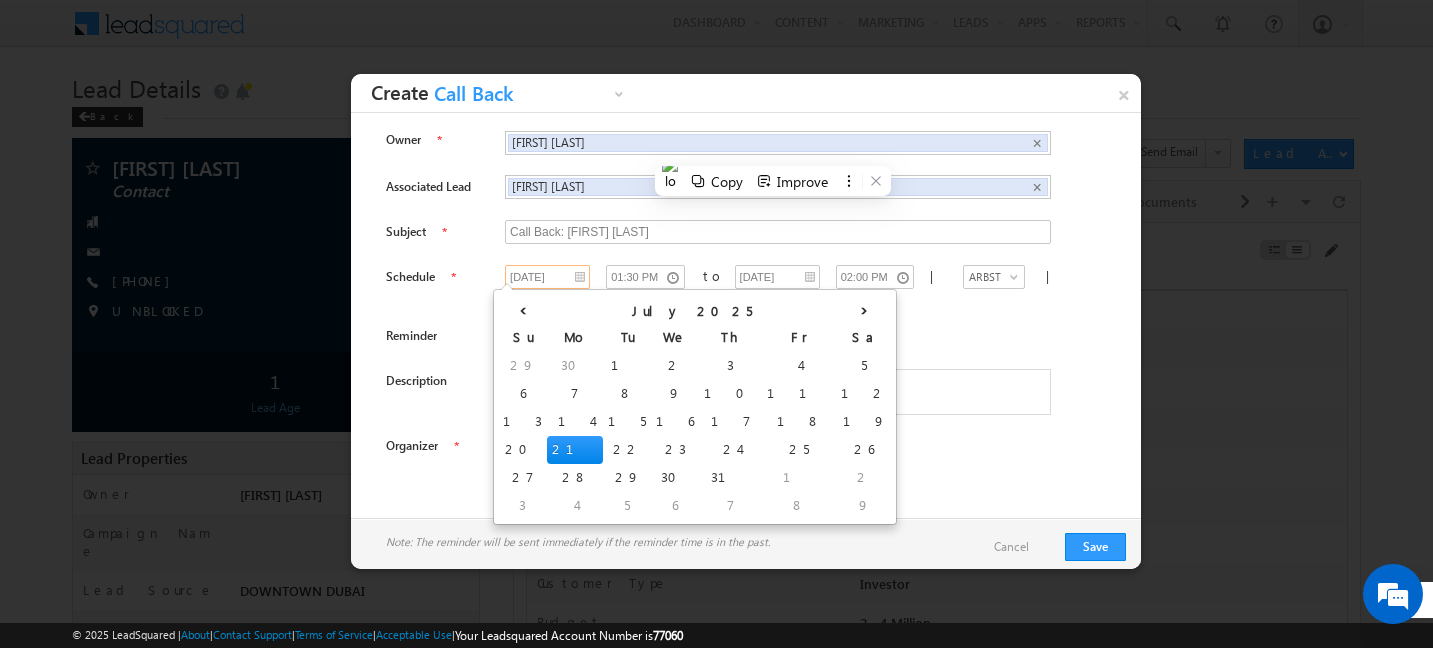 click on "21/07/2025" at bounding box center (547, 277) 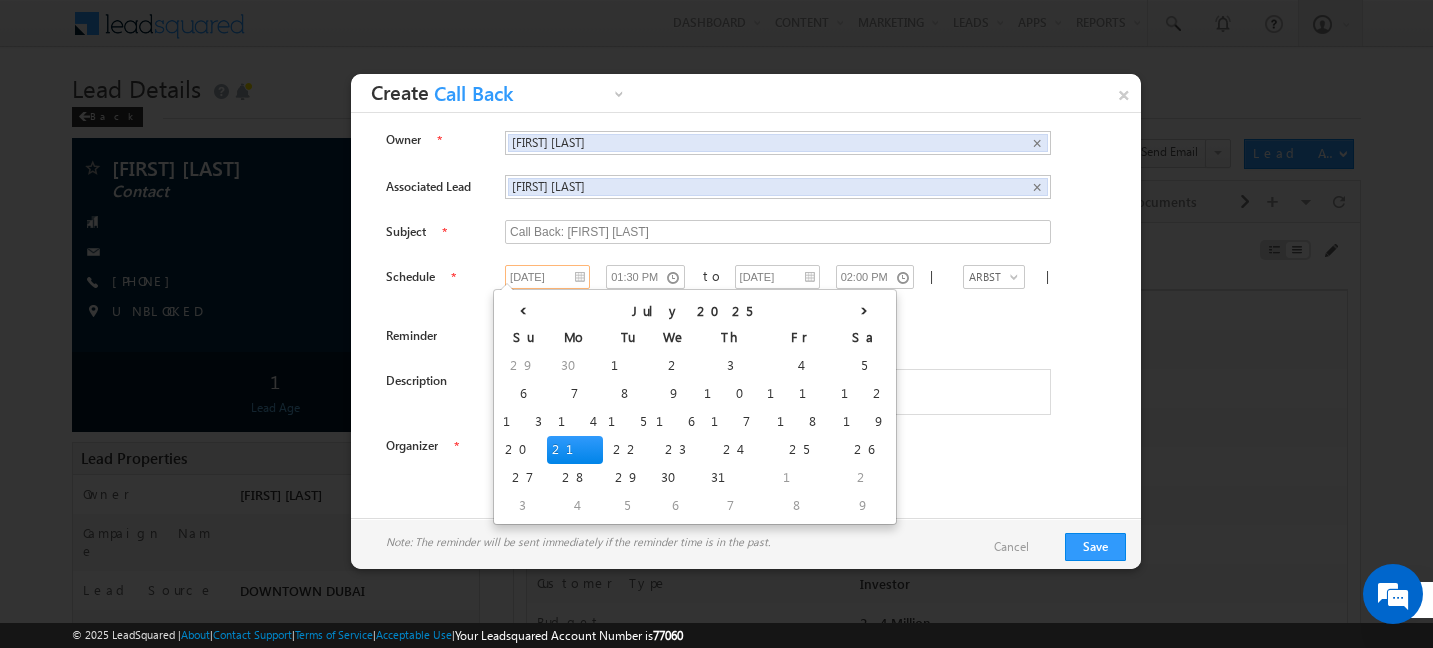 click on "21" at bounding box center [575, 450] 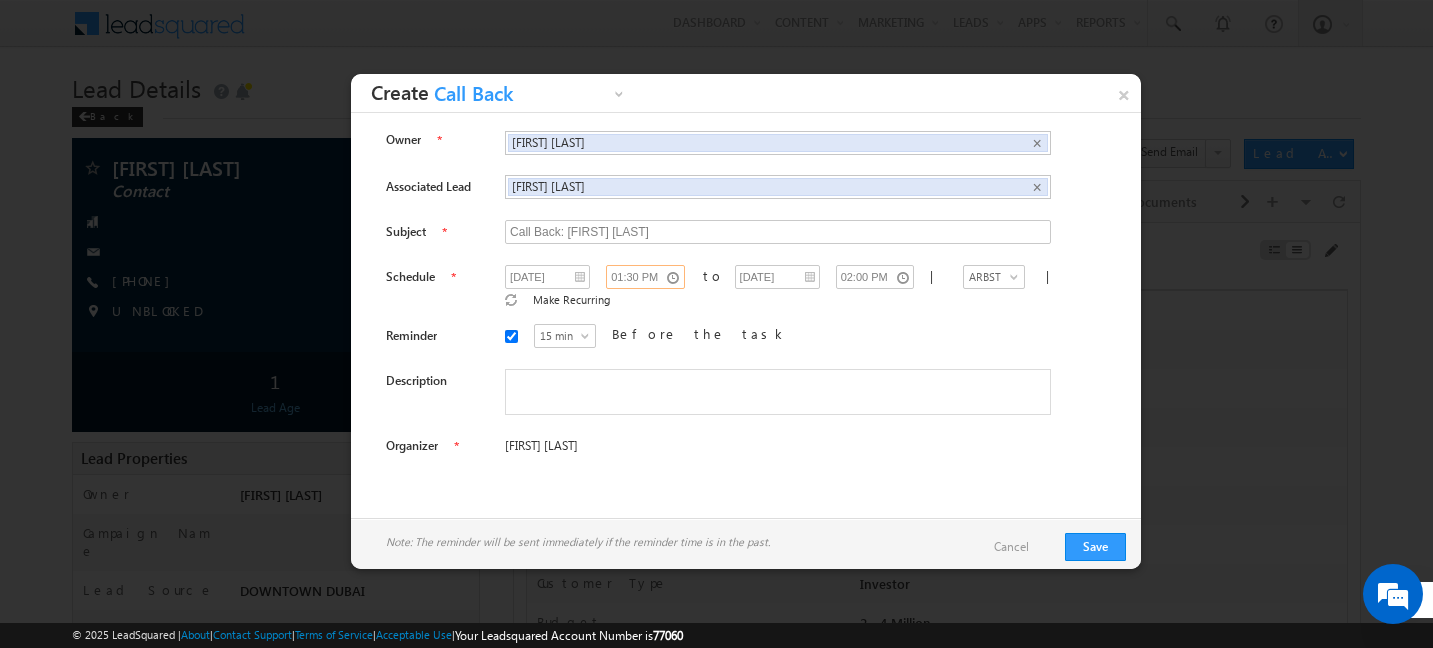 click on "01:30 PM" at bounding box center (645, 277) 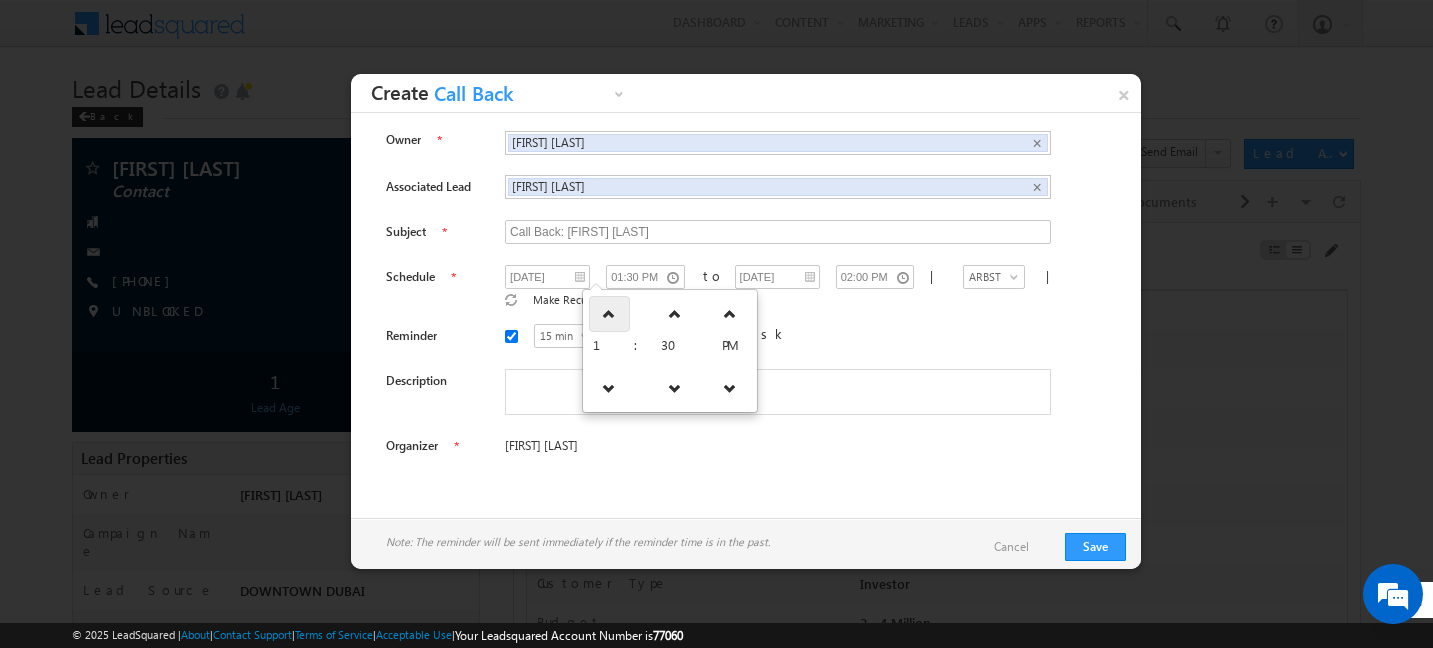 click at bounding box center (609, 314) 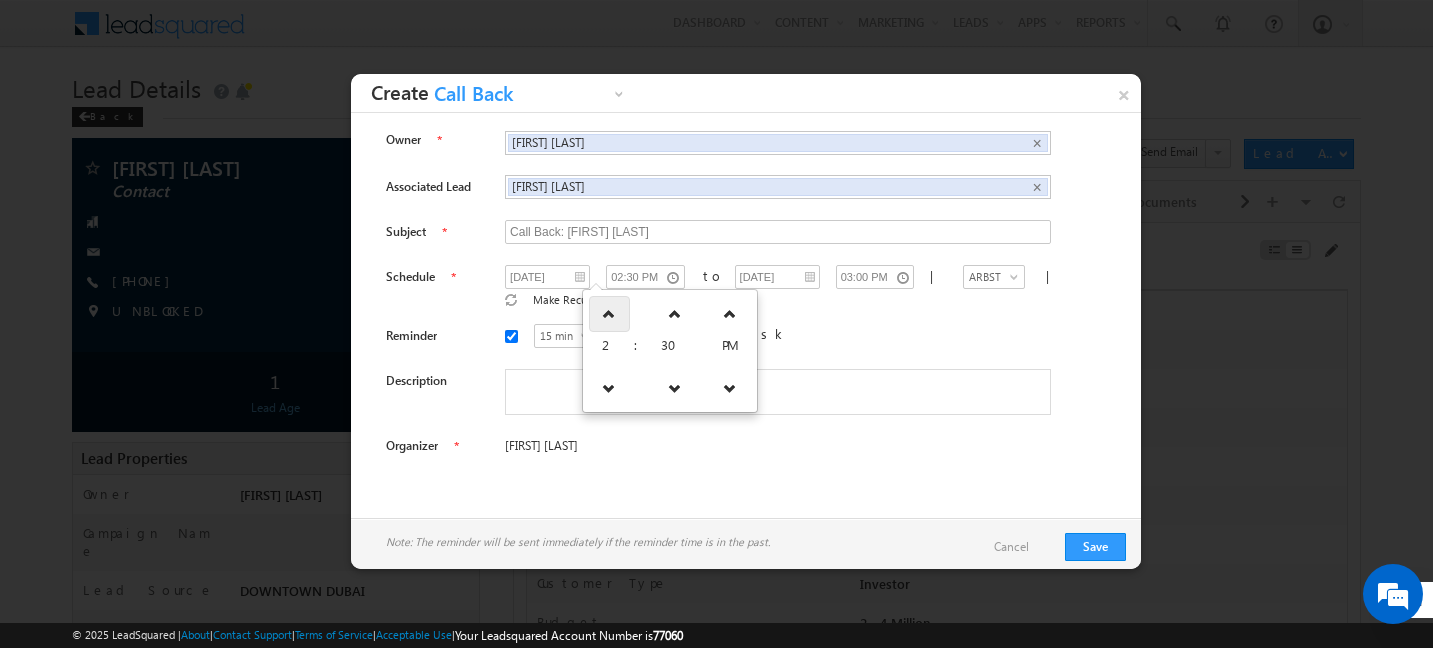 click at bounding box center [609, 314] 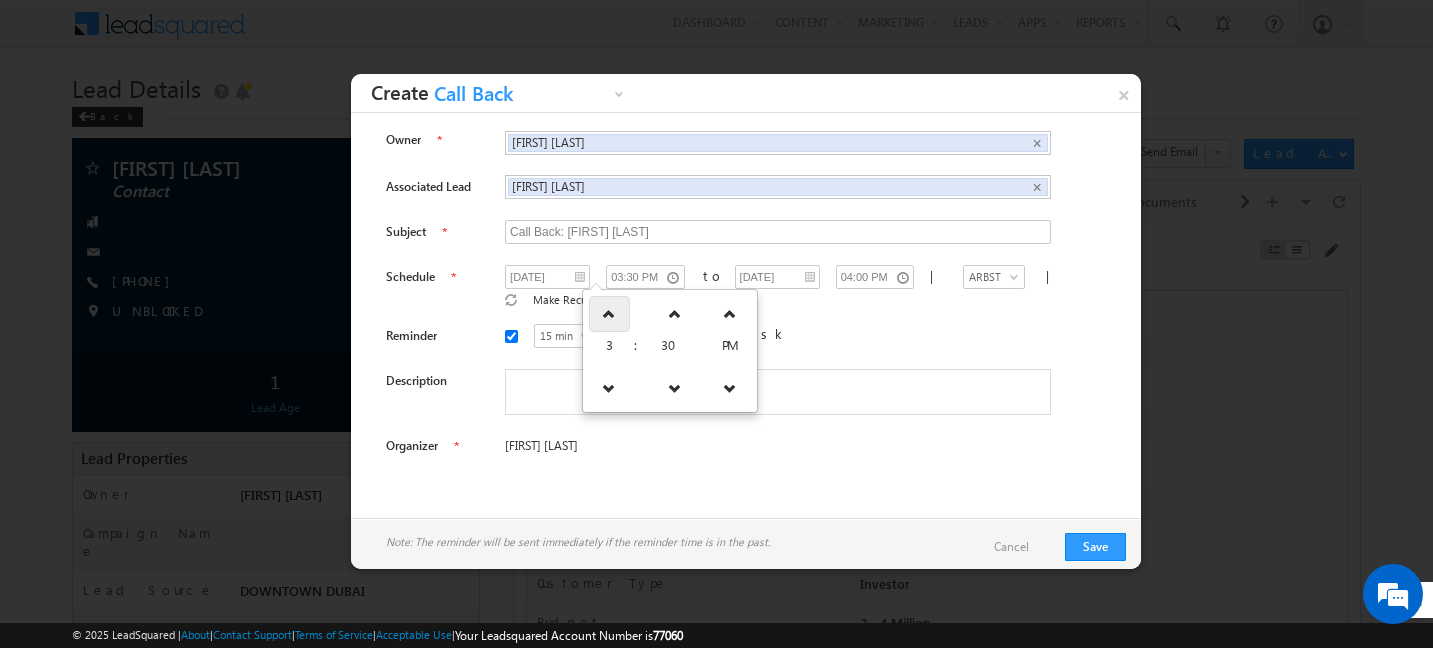 click at bounding box center [609, 314] 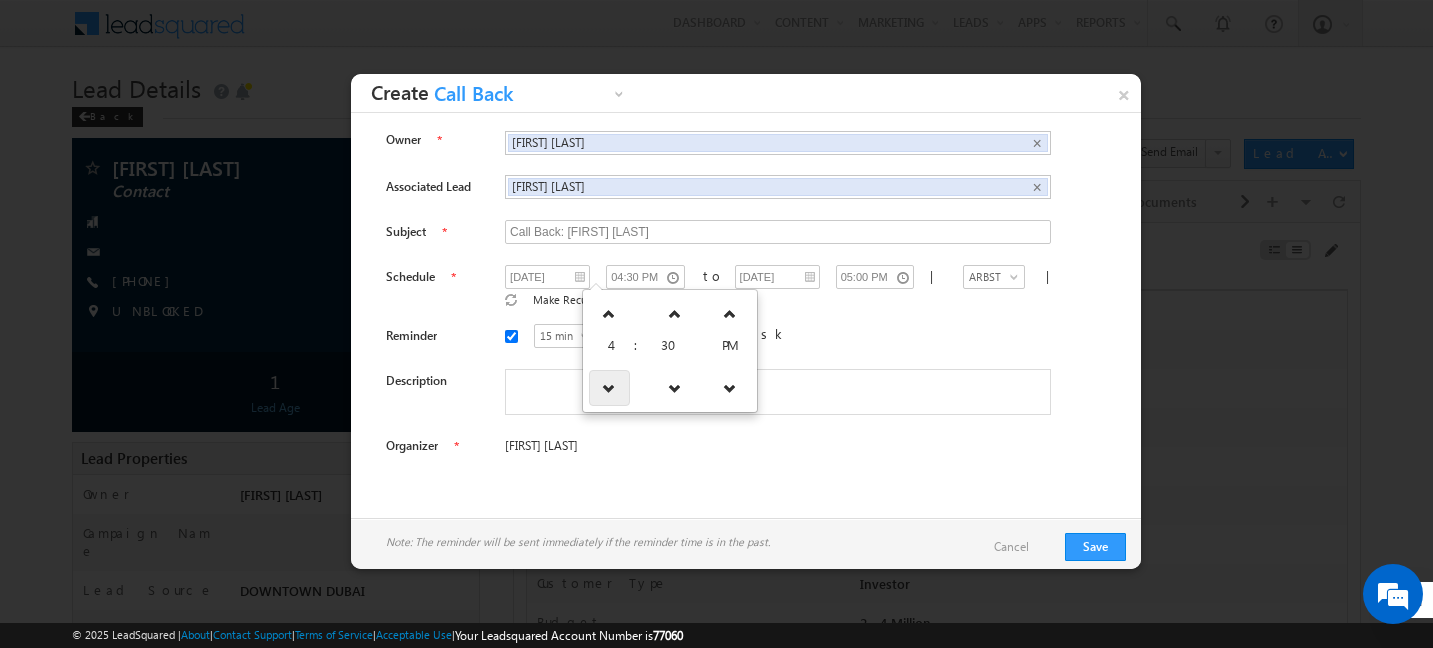 click at bounding box center (609, 388) 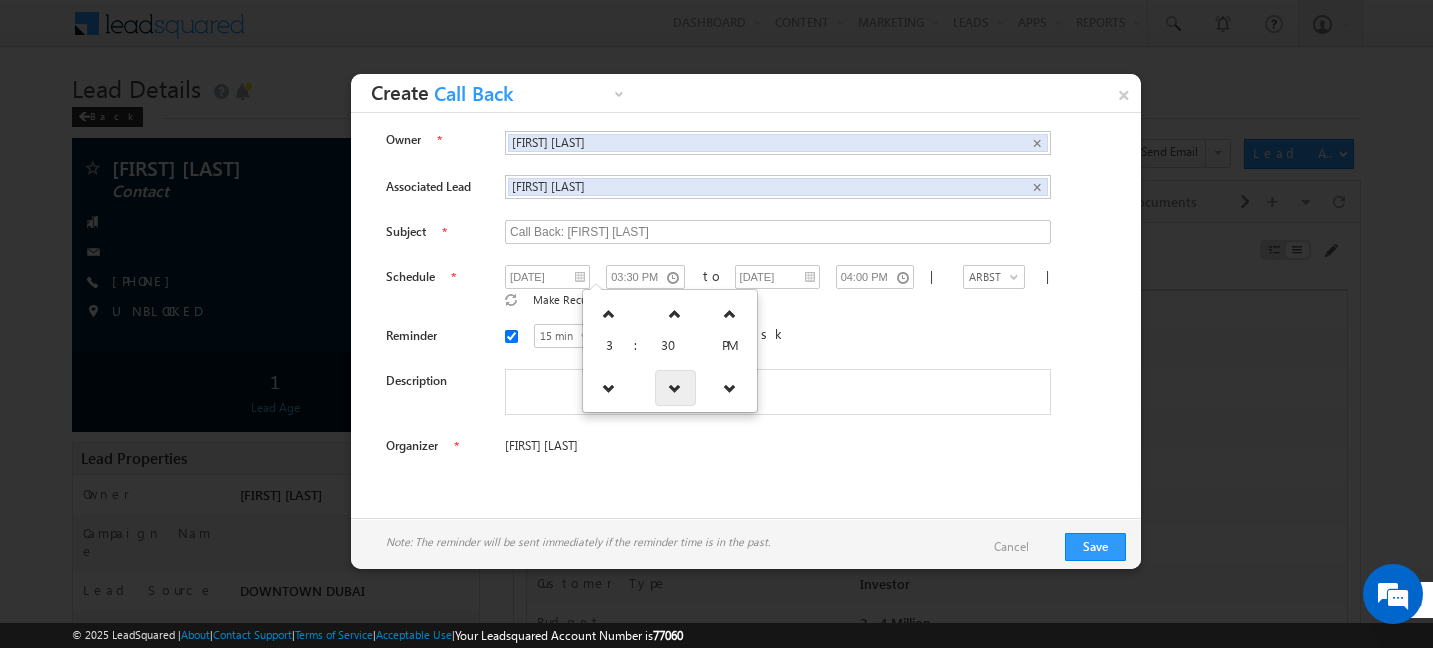 click at bounding box center (675, 388) 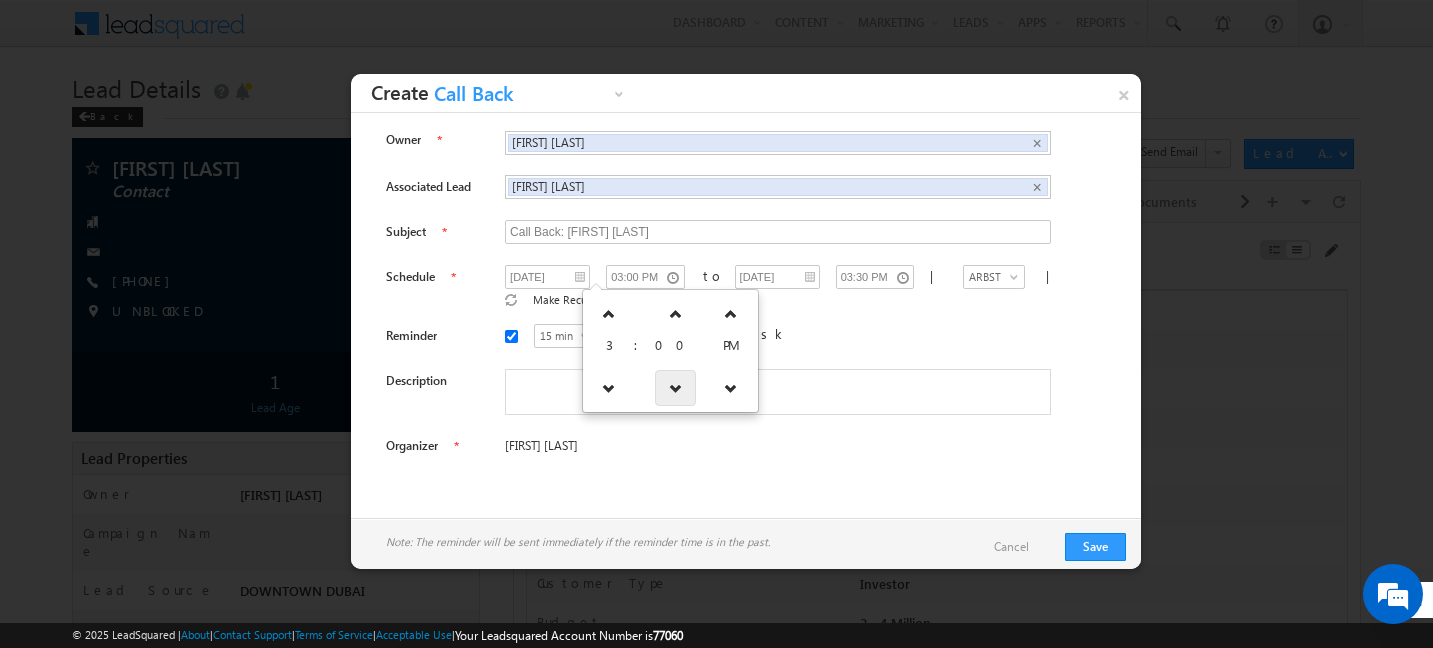 click at bounding box center [675, 388] 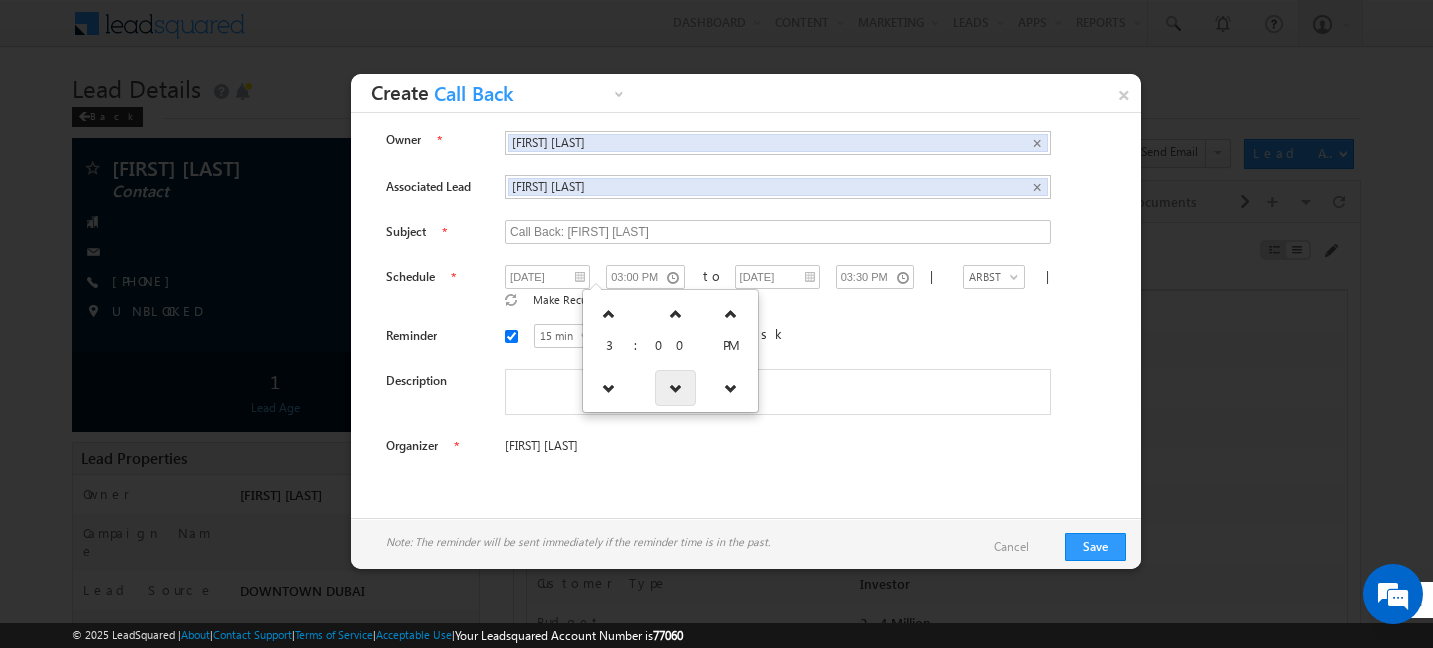 type on "02:30 PM" 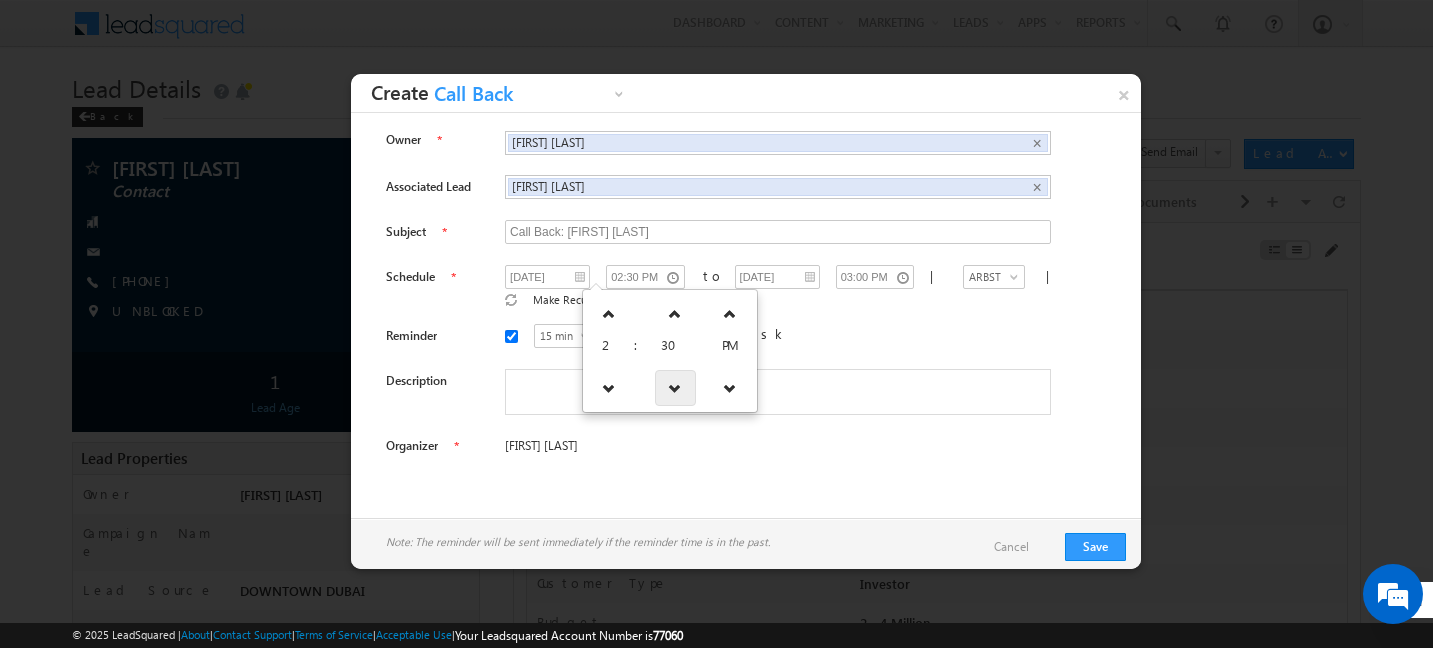 click at bounding box center [675, 388] 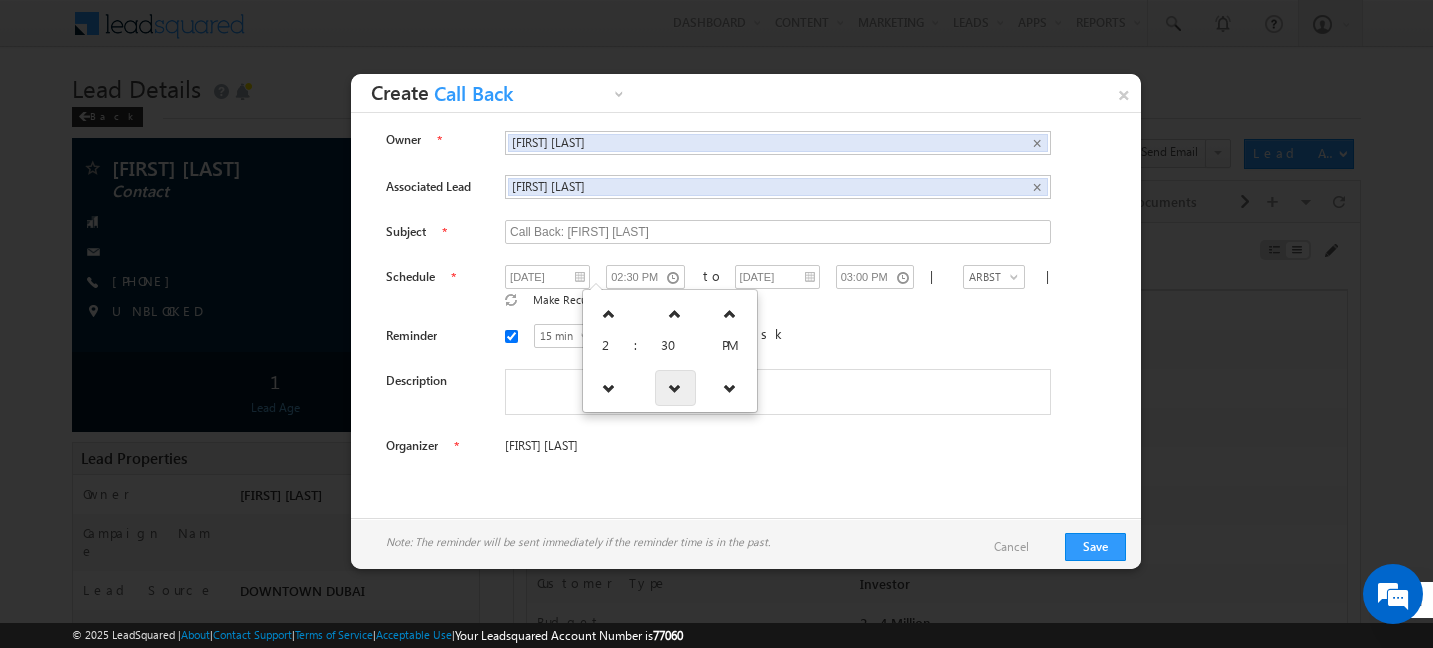 type on "02:00 PM" 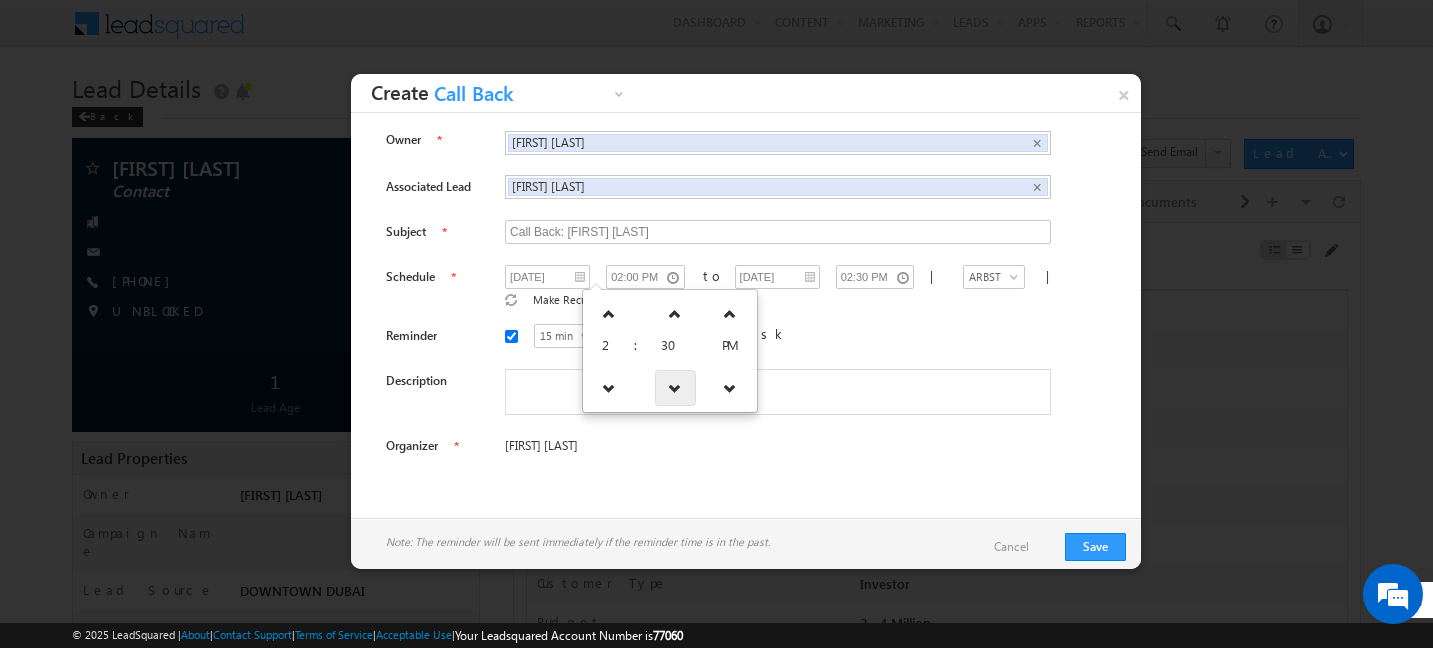 click at bounding box center (675, 388) 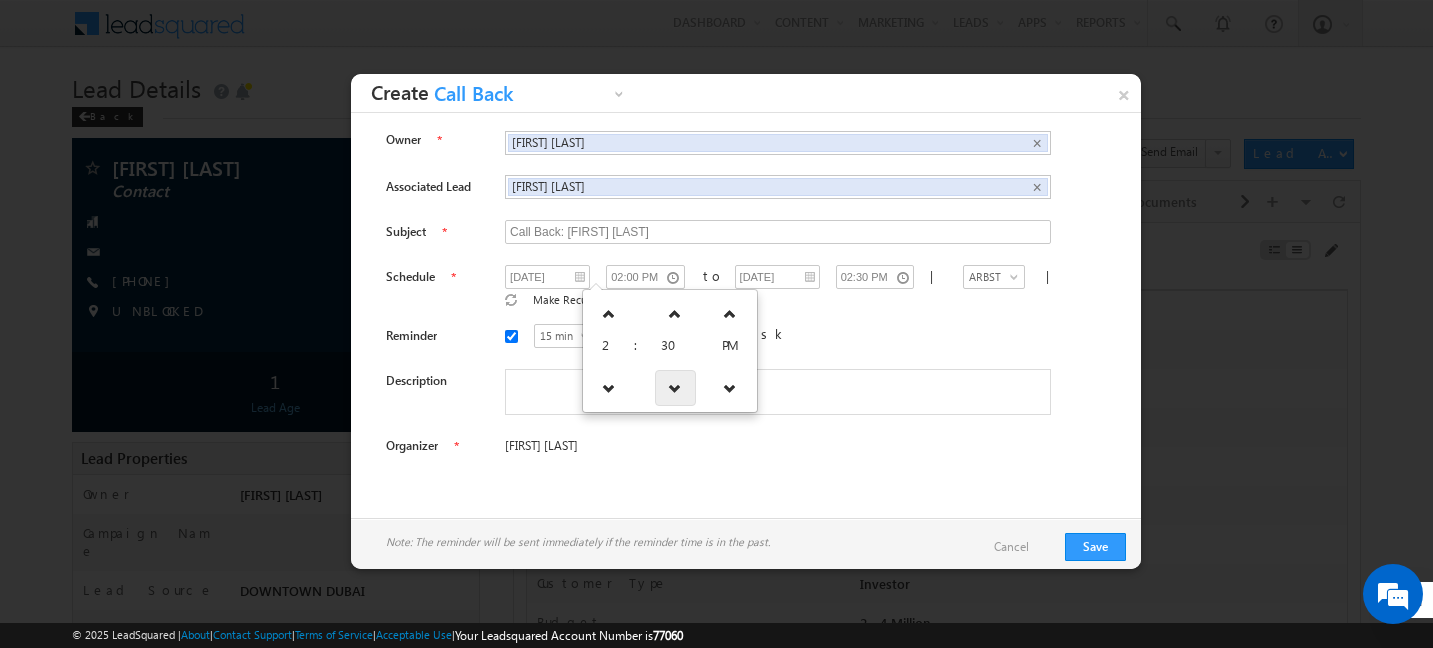 type on "01:30 PM" 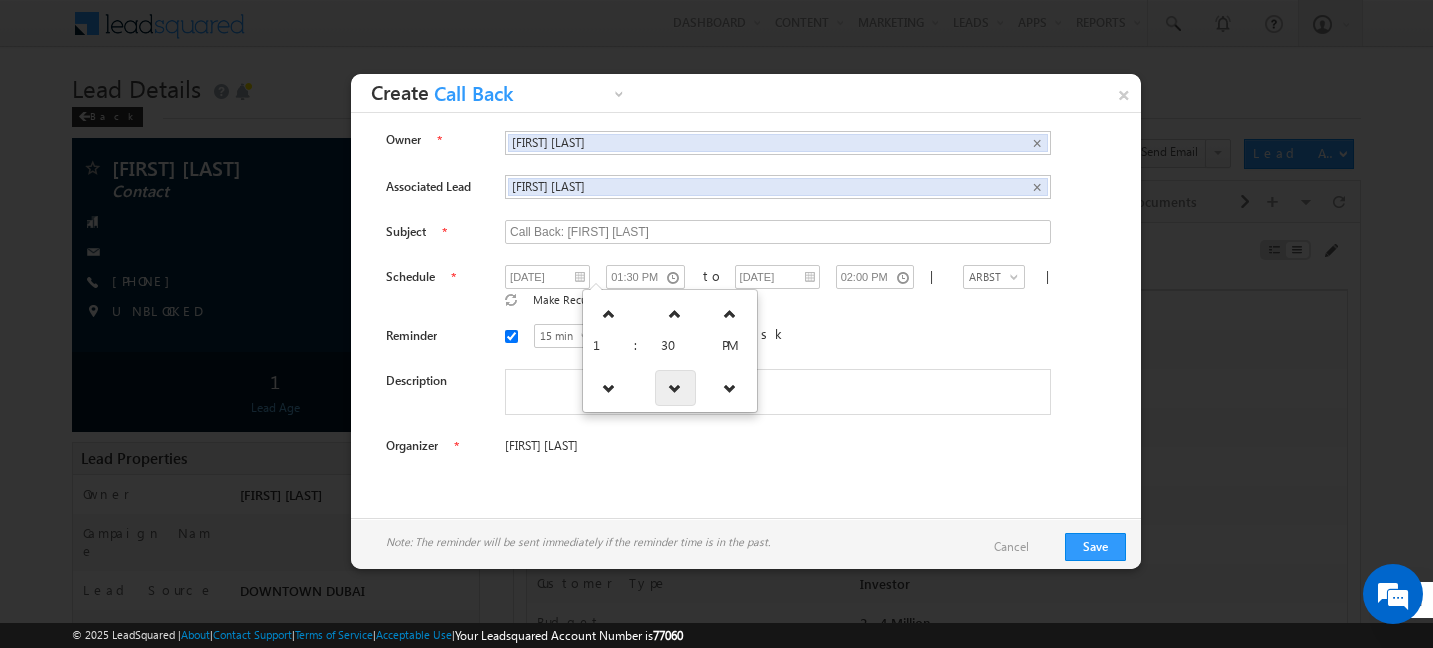 click at bounding box center [675, 388] 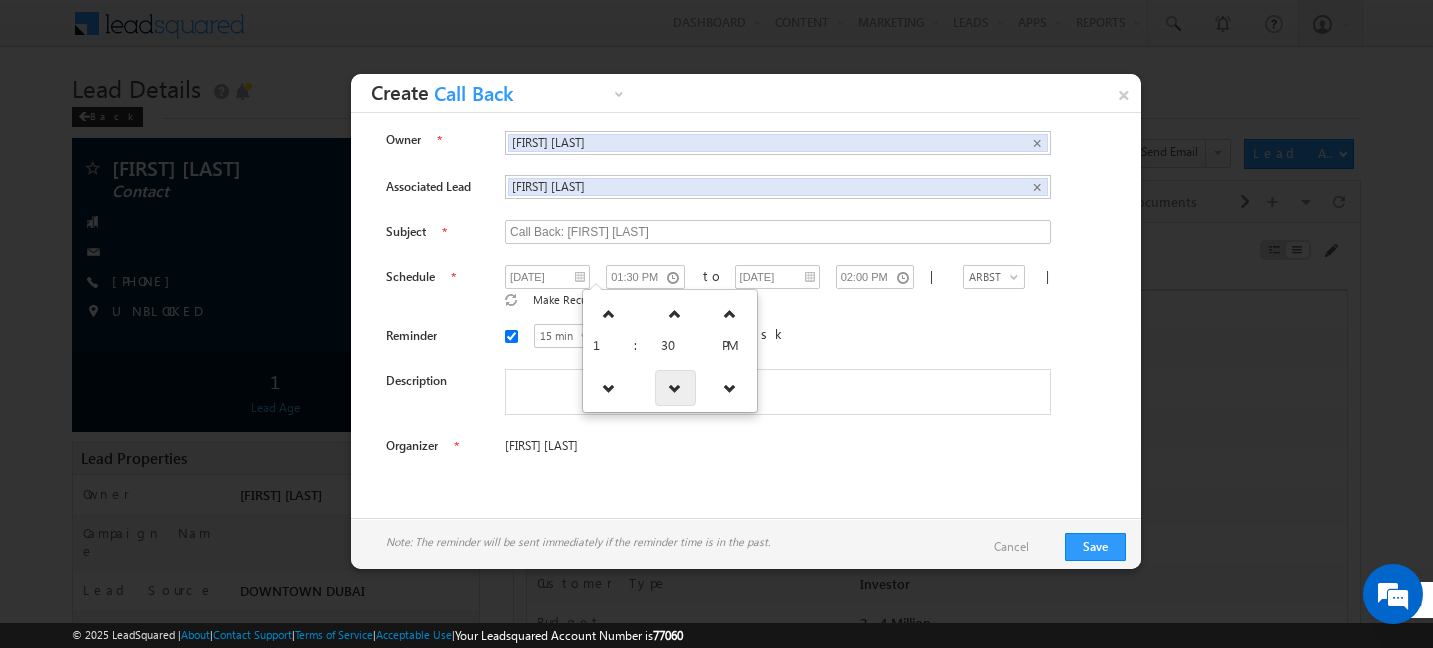 type on "01:00 PM" 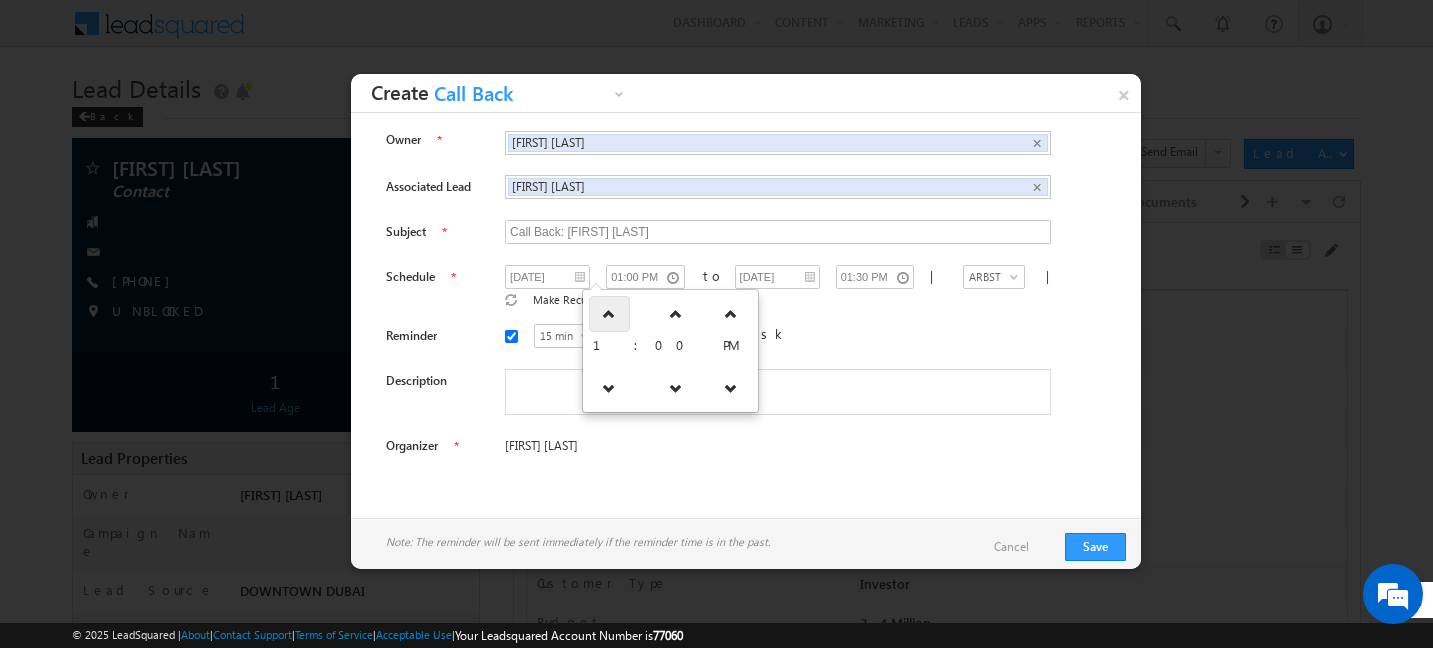 click at bounding box center [609, 314] 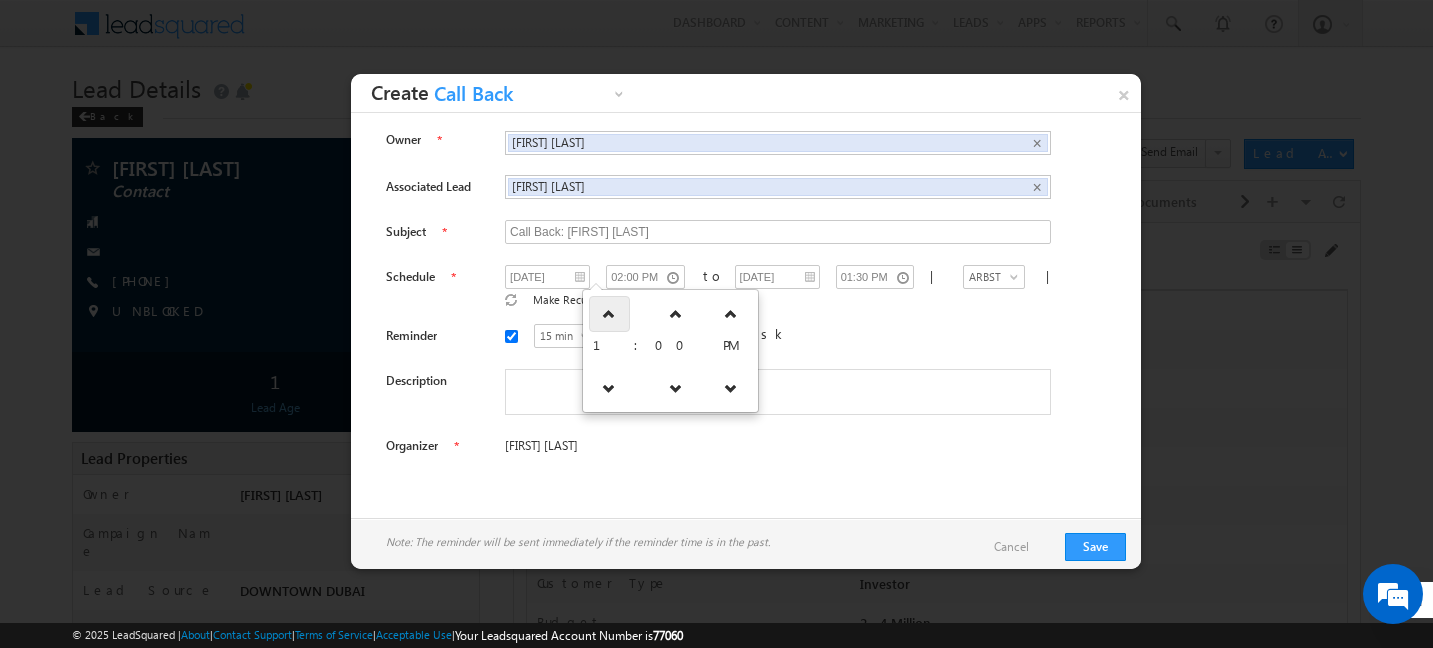 type on "02:30 PM" 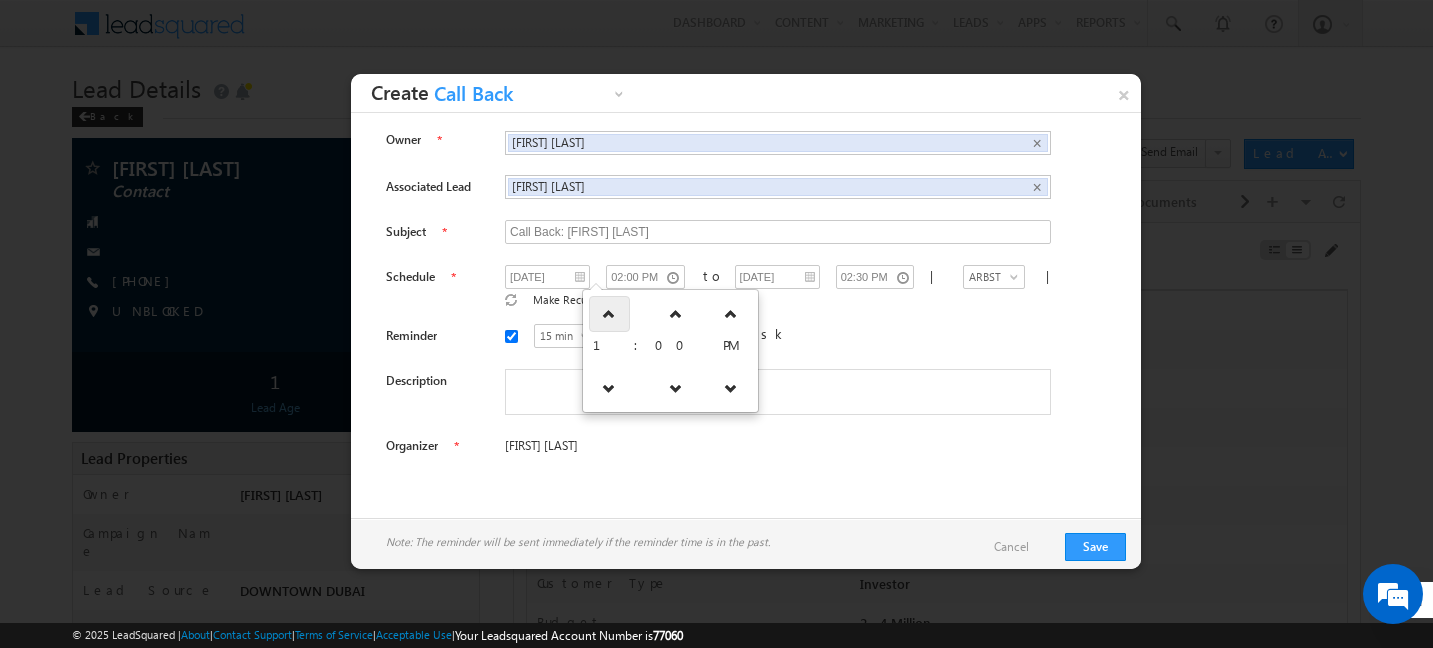 click at bounding box center [609, 314] 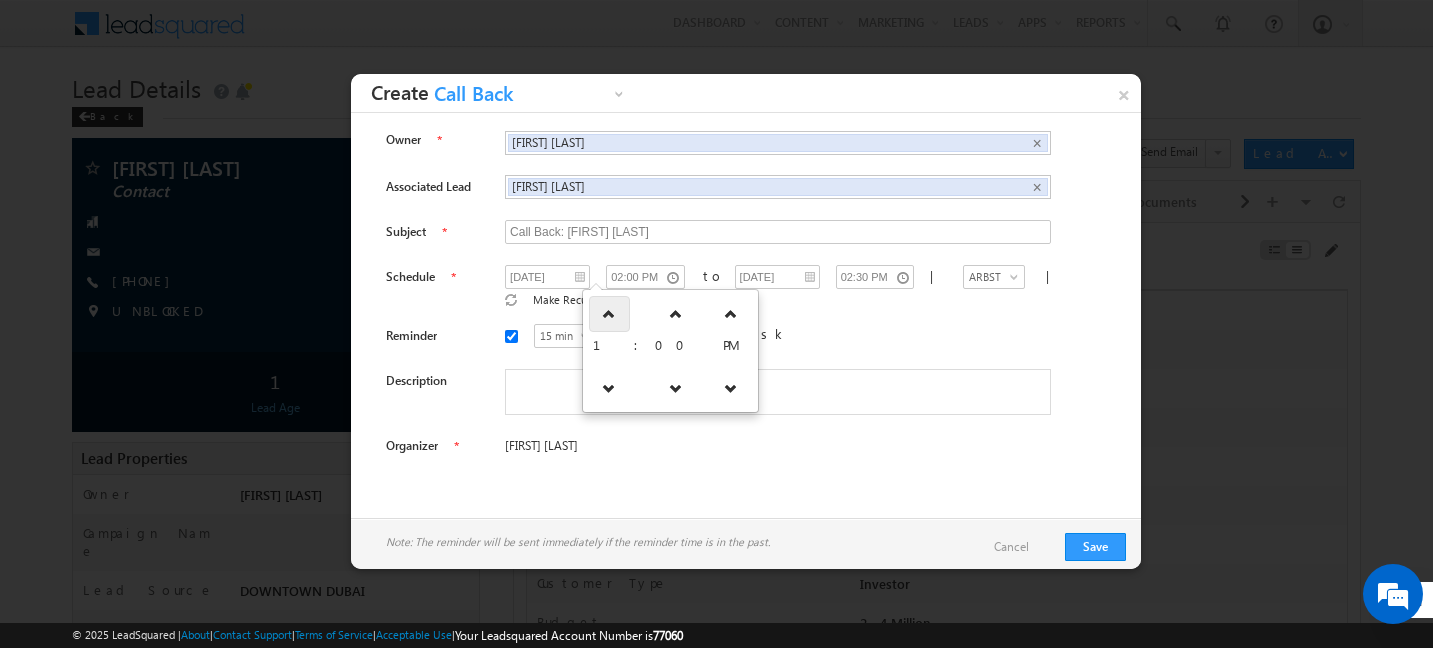 type on "03:00 PM" 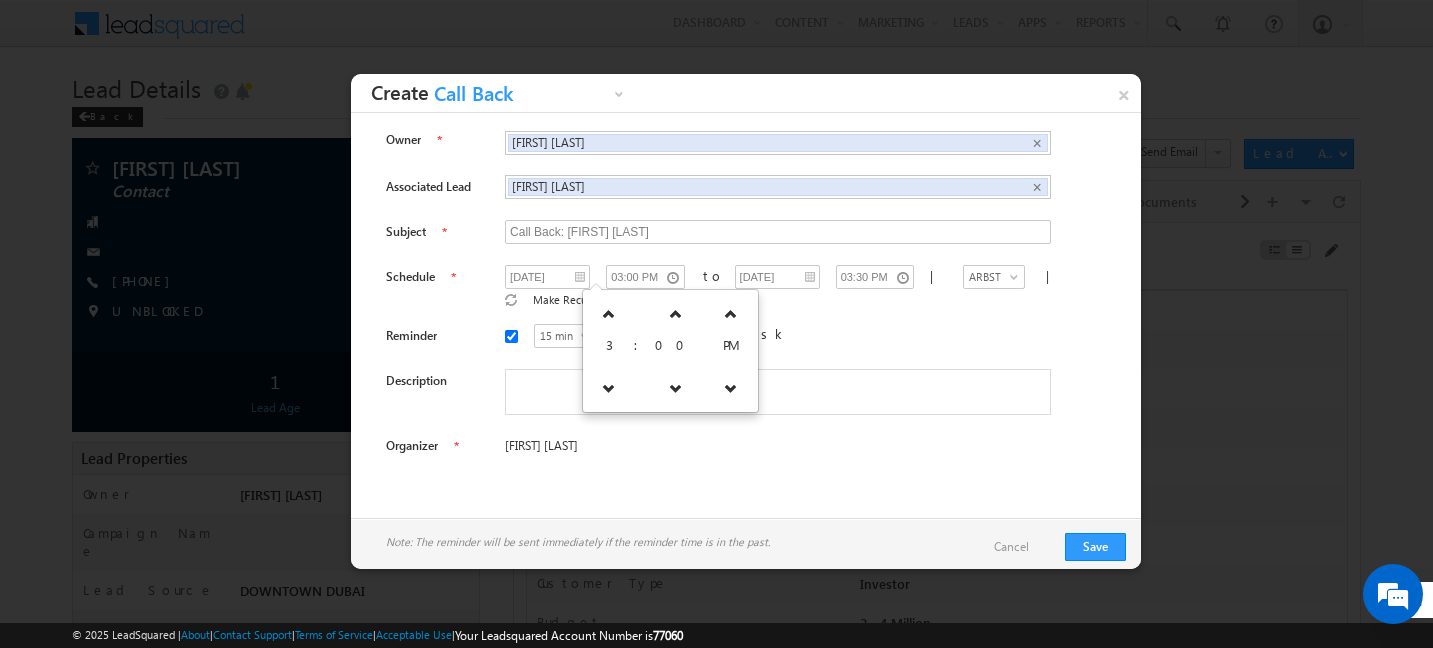 click on "15 min
30 min
45 min
1 hr
15 min
Before the task" at bounding box center (793, 339) 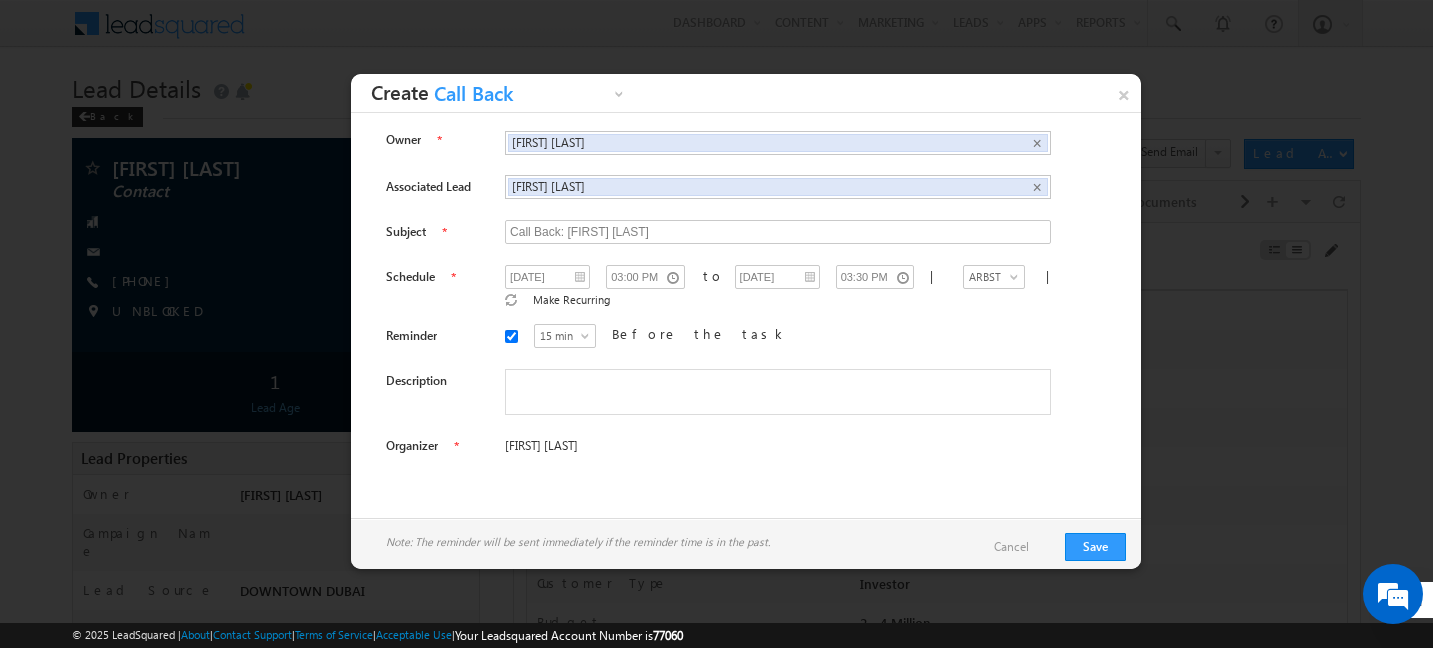 click on "Owner
Abhishekkumar Singh Abhishekkumar Singh ×
Associated Lead
HUSSEIN SHAHEED SAADOON HUSSEIN SHAHEED SAADOON ×
Subject" at bounding box center (746, 296) 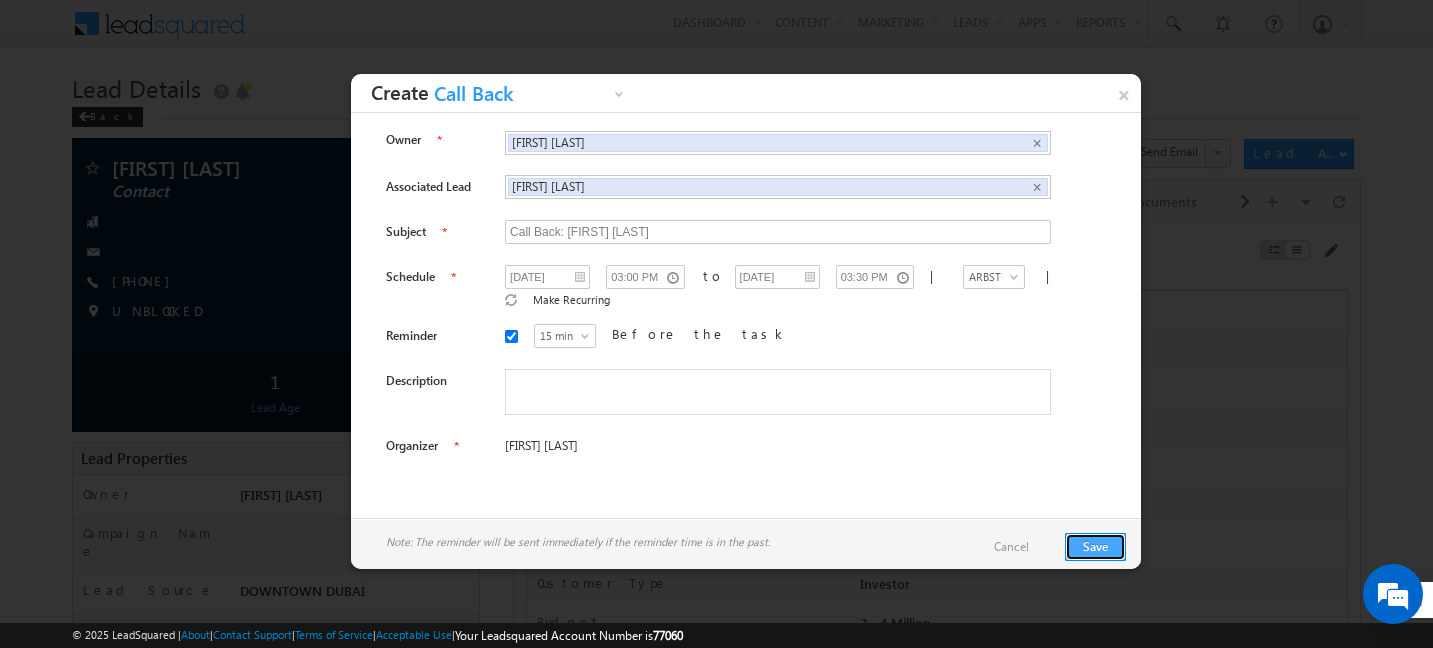click on "Save" at bounding box center [1095, 547] 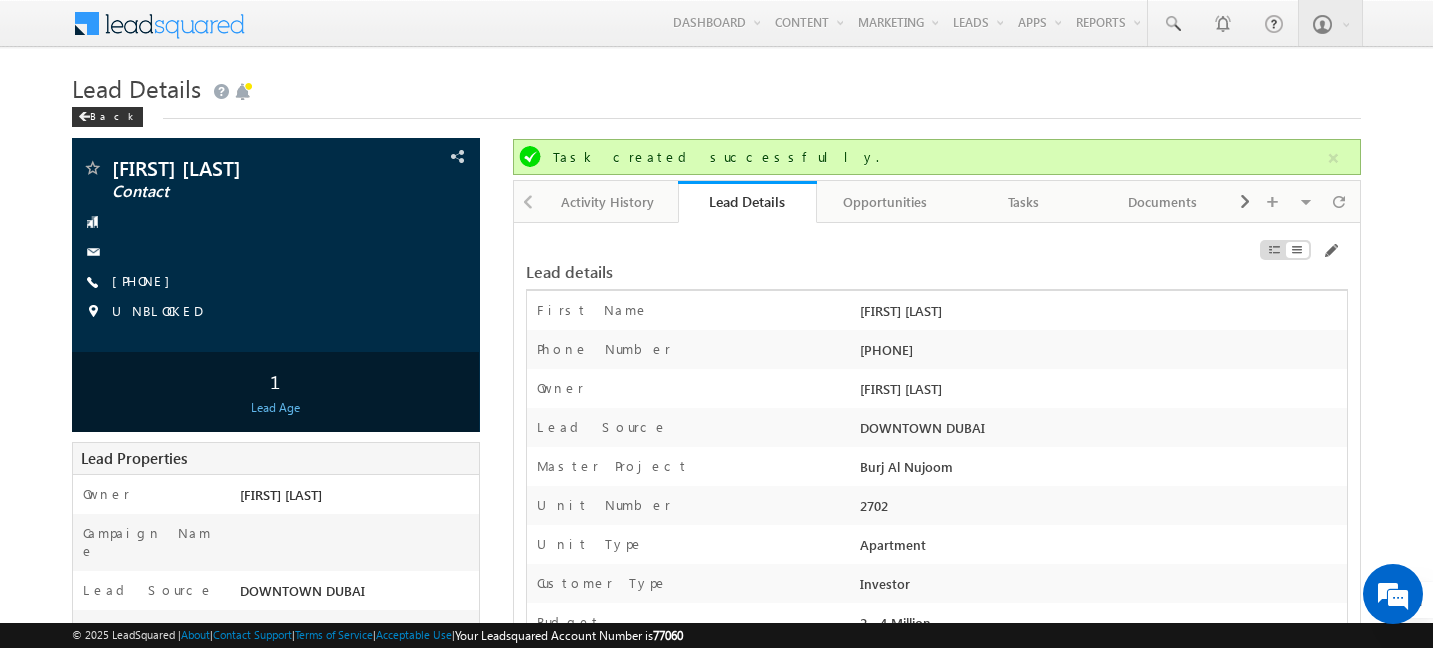 click on "Lead Details" at bounding box center (717, 86) 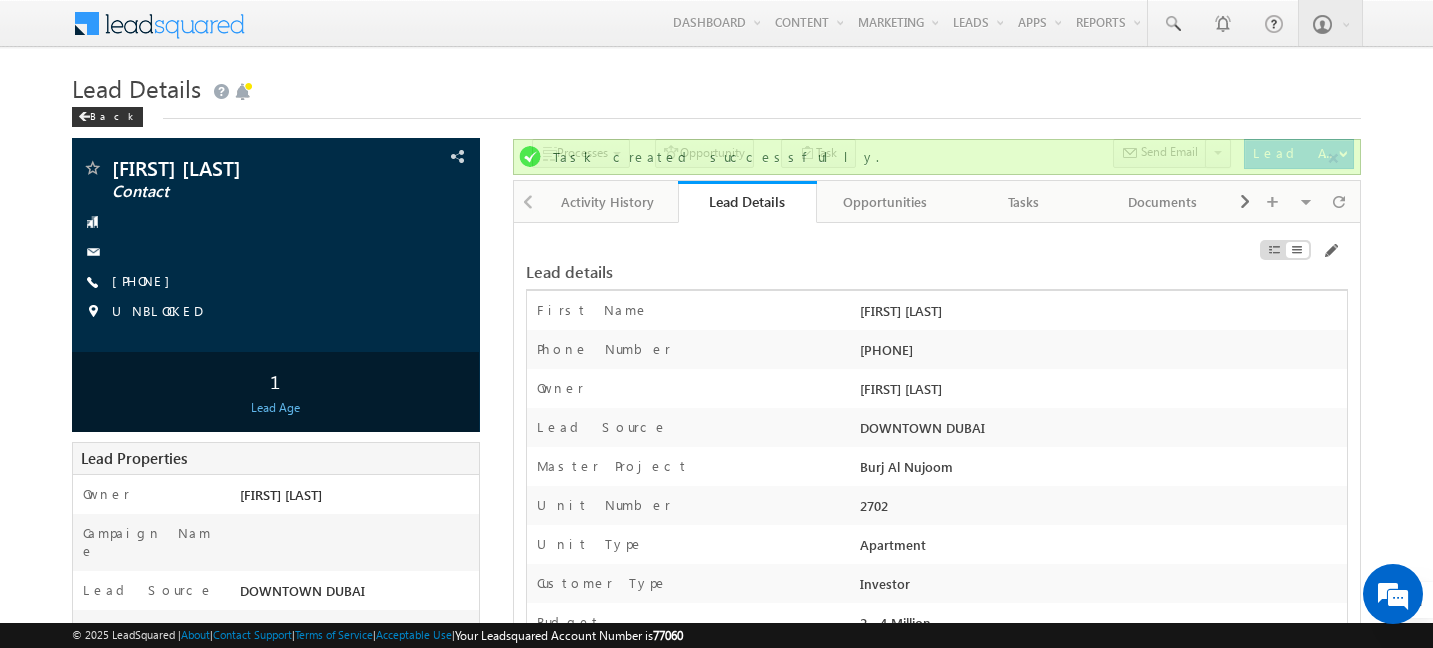 click on "Lead Details" at bounding box center (717, 86) 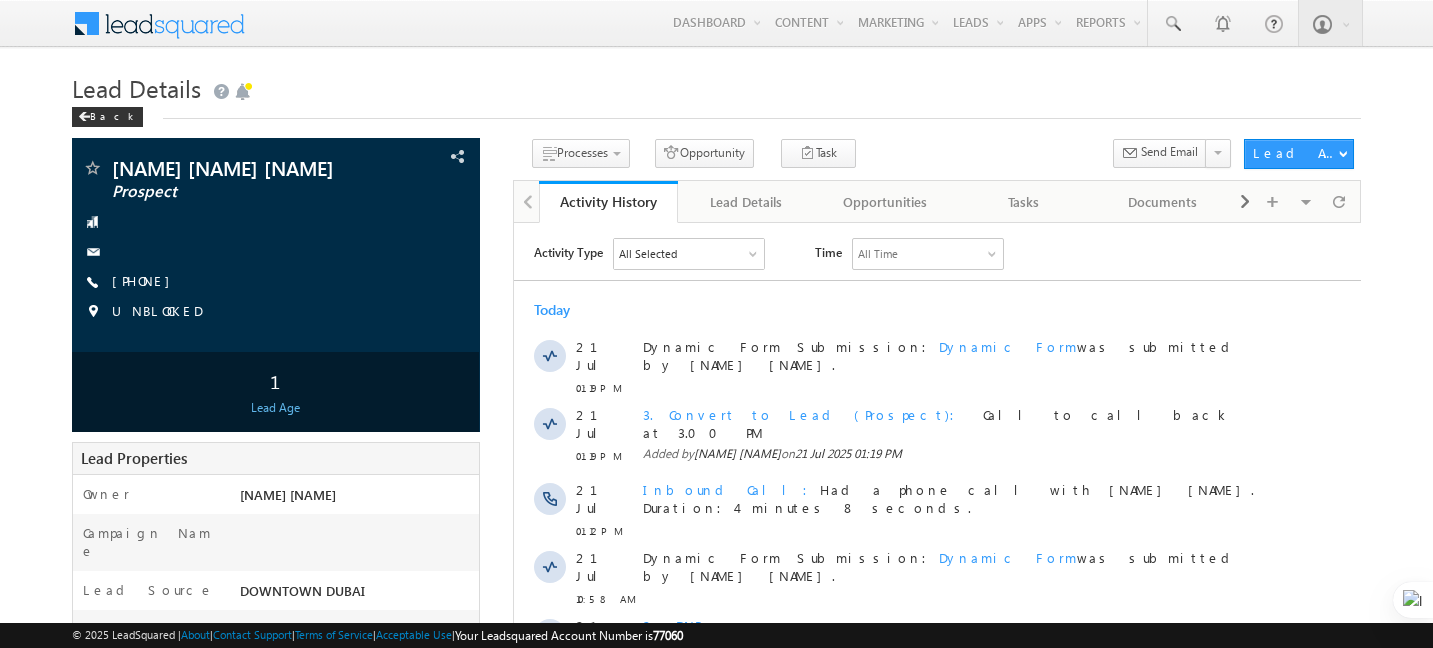 scroll, scrollTop: 0, scrollLeft: 0, axis: both 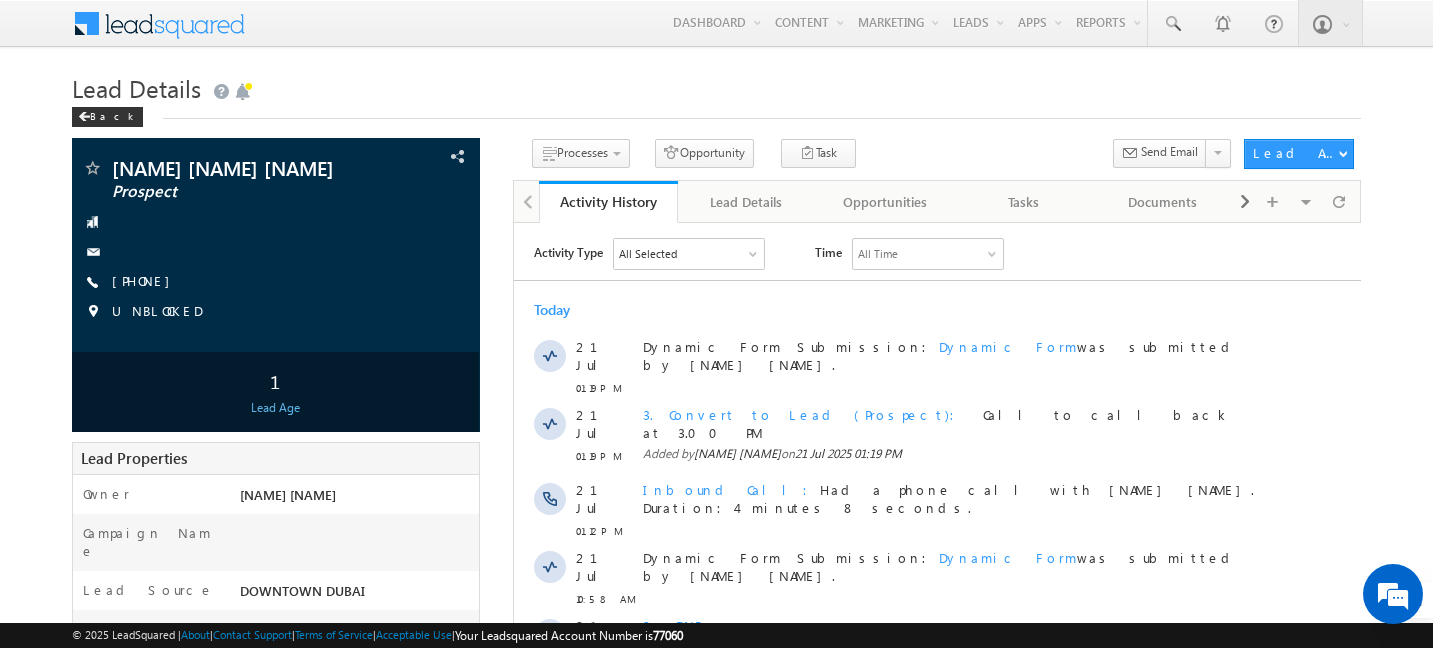 click on "Lead Details" at bounding box center [717, 86] 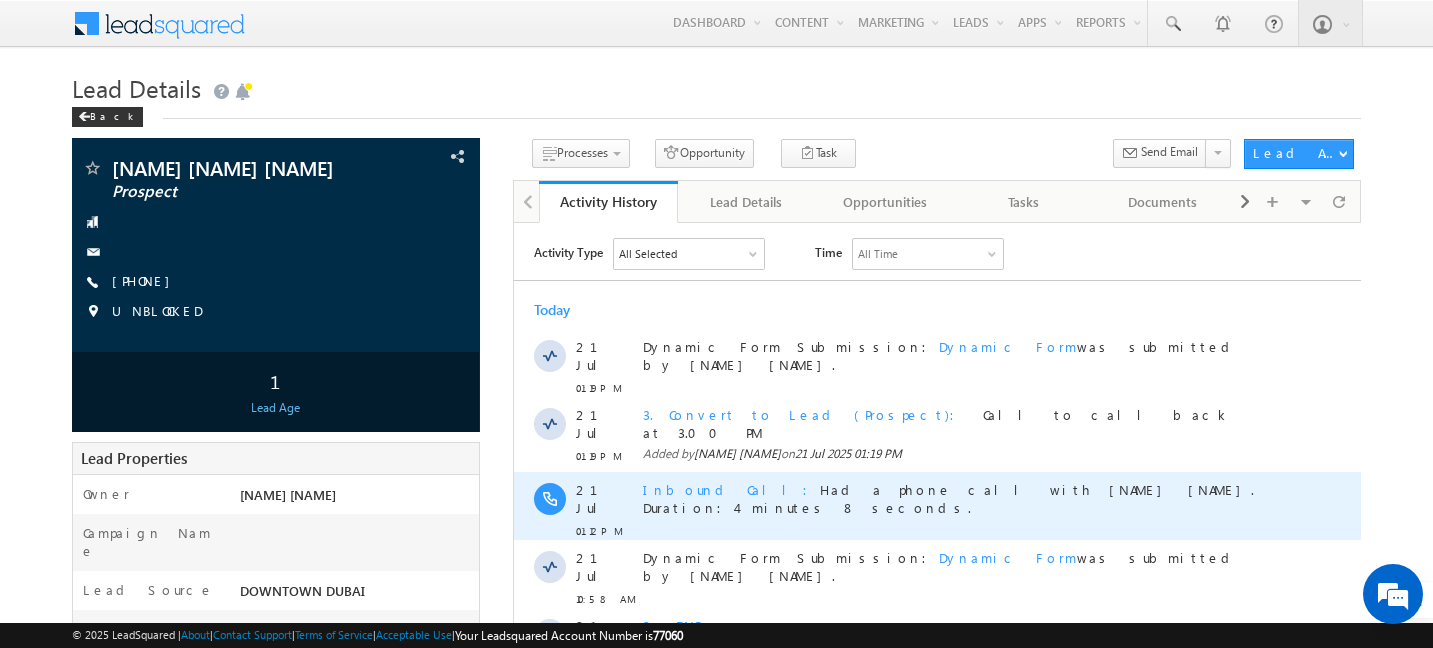 click on "Inbound Call
Had a phone call with Akshay Choudhary. Duration:4 minutes 8 seconds." at bounding box center [952, 505] 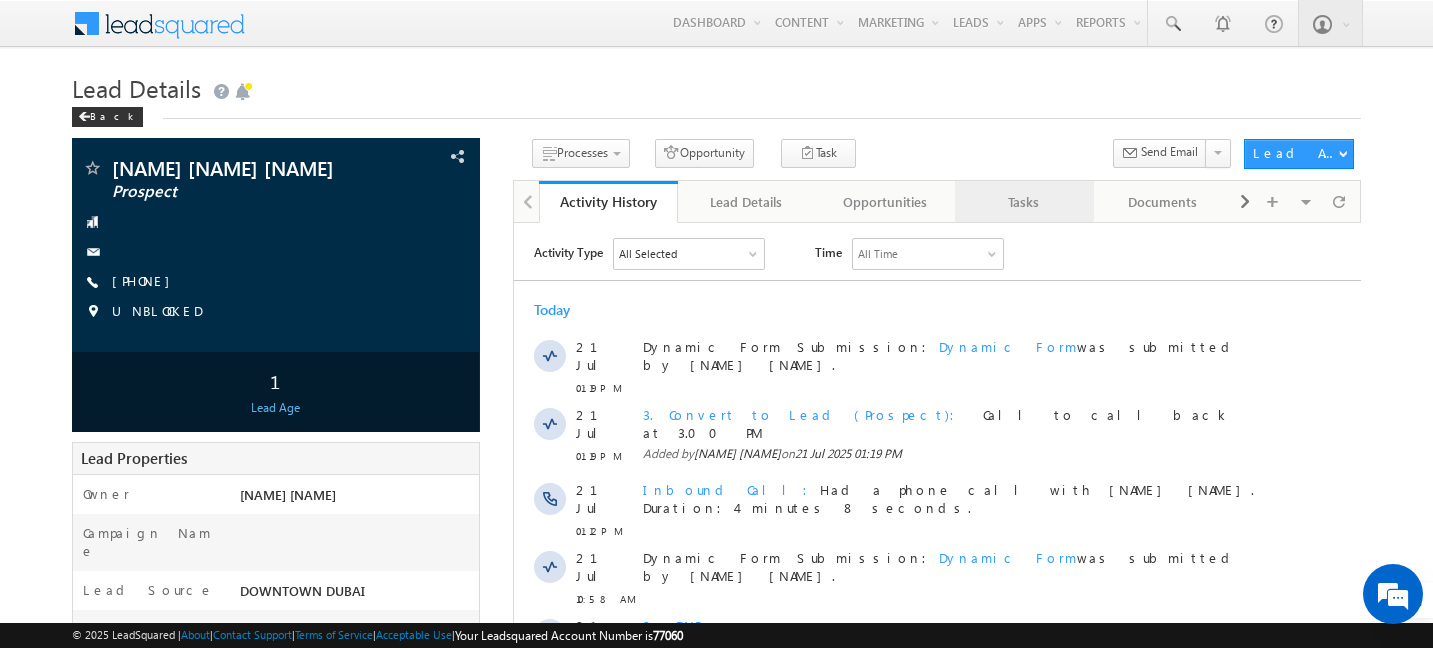 click on "Tasks" at bounding box center [1023, 202] 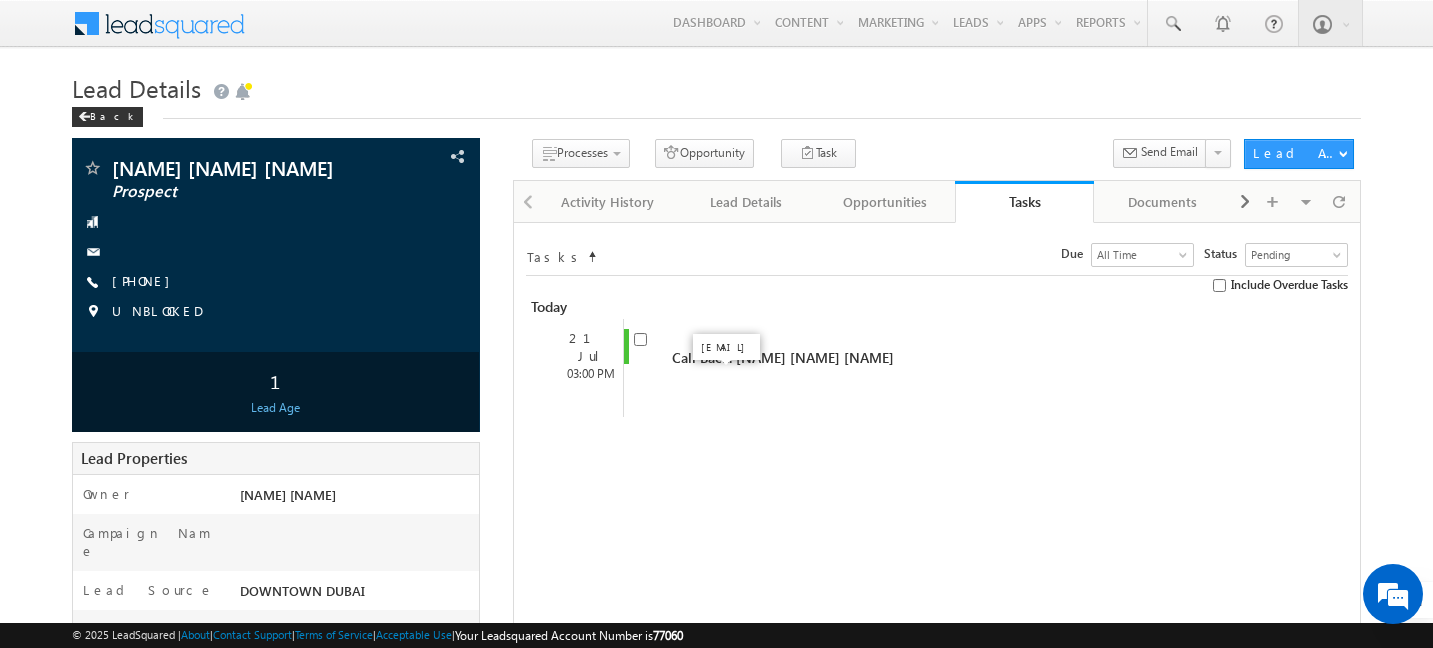 scroll, scrollTop: 0, scrollLeft: 0, axis: both 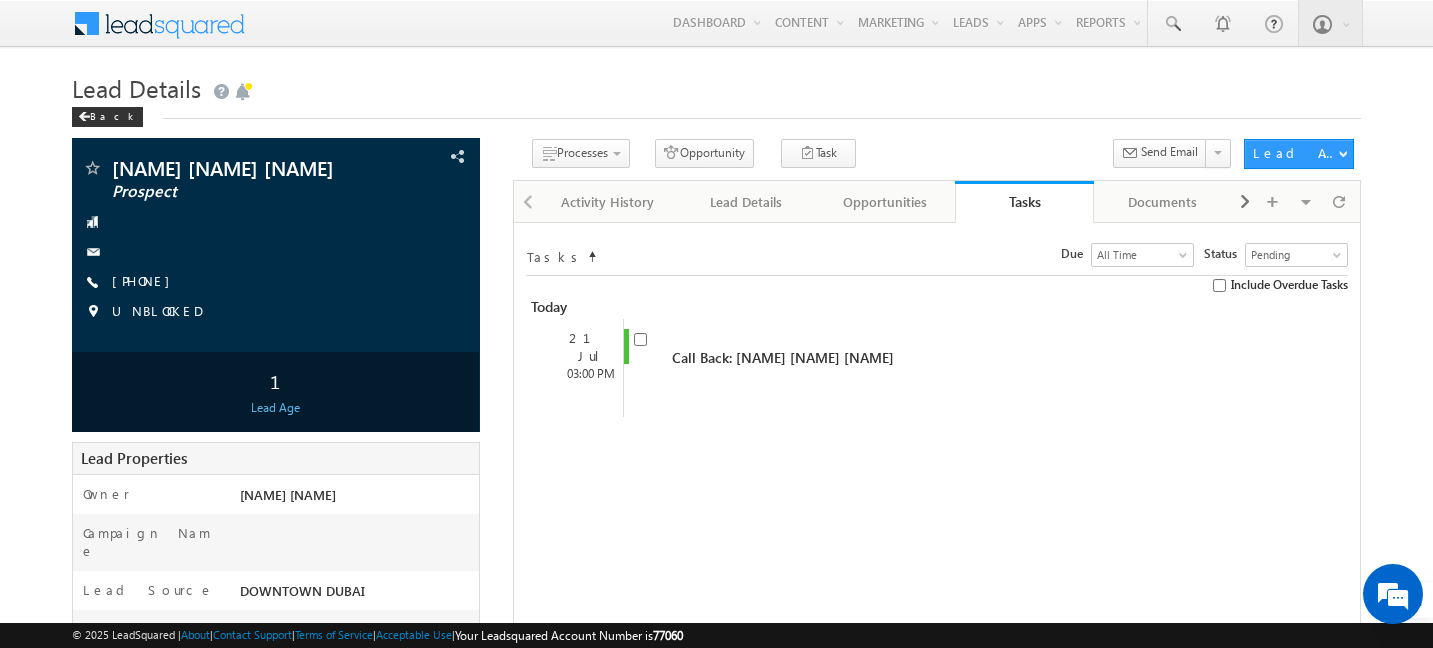 click at bounding box center (526, 200) 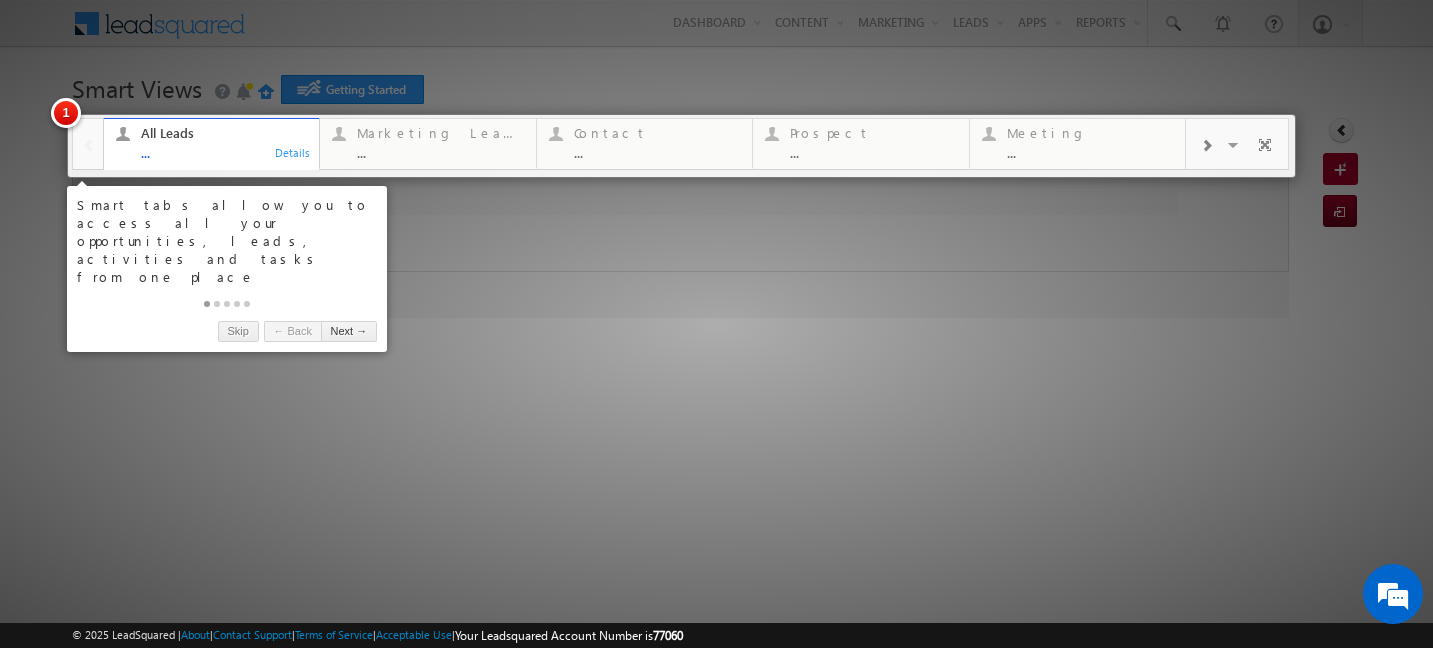 scroll, scrollTop: 0, scrollLeft: 0, axis: both 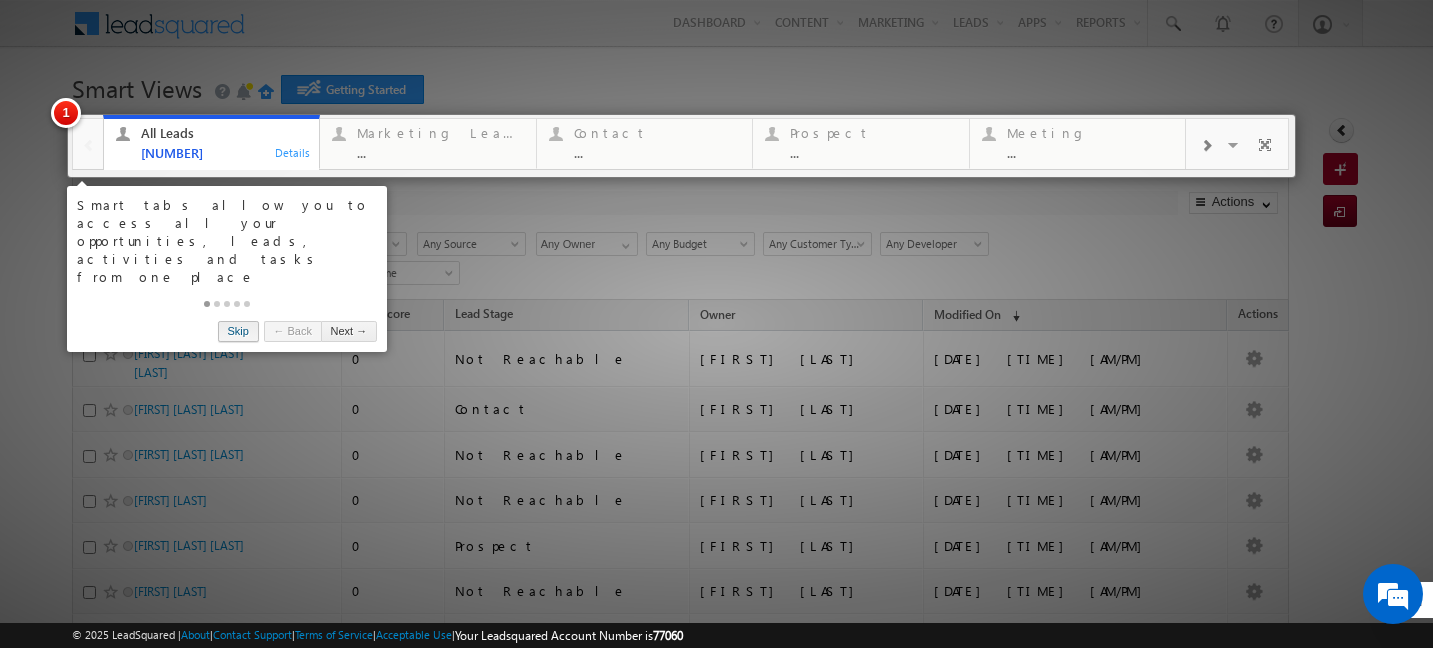 click on "Skip" at bounding box center [238, 331] 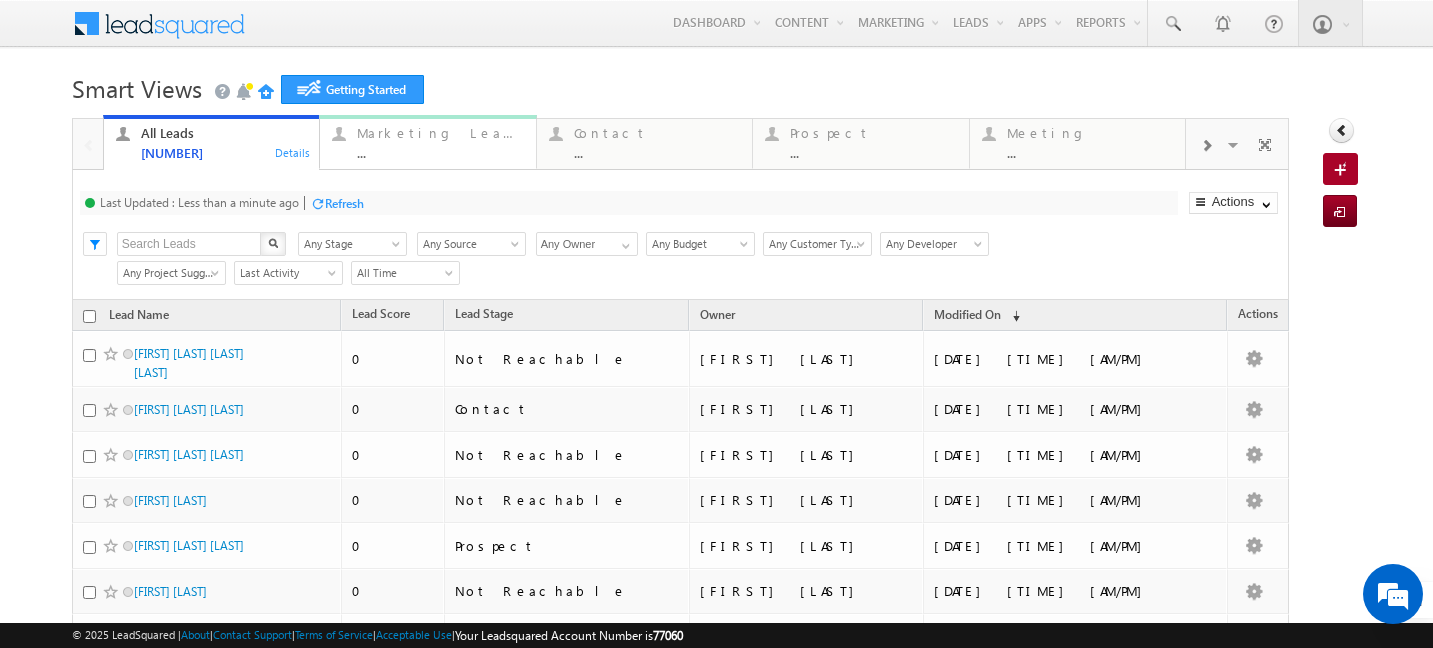click on "..." at bounding box center [440, 152] 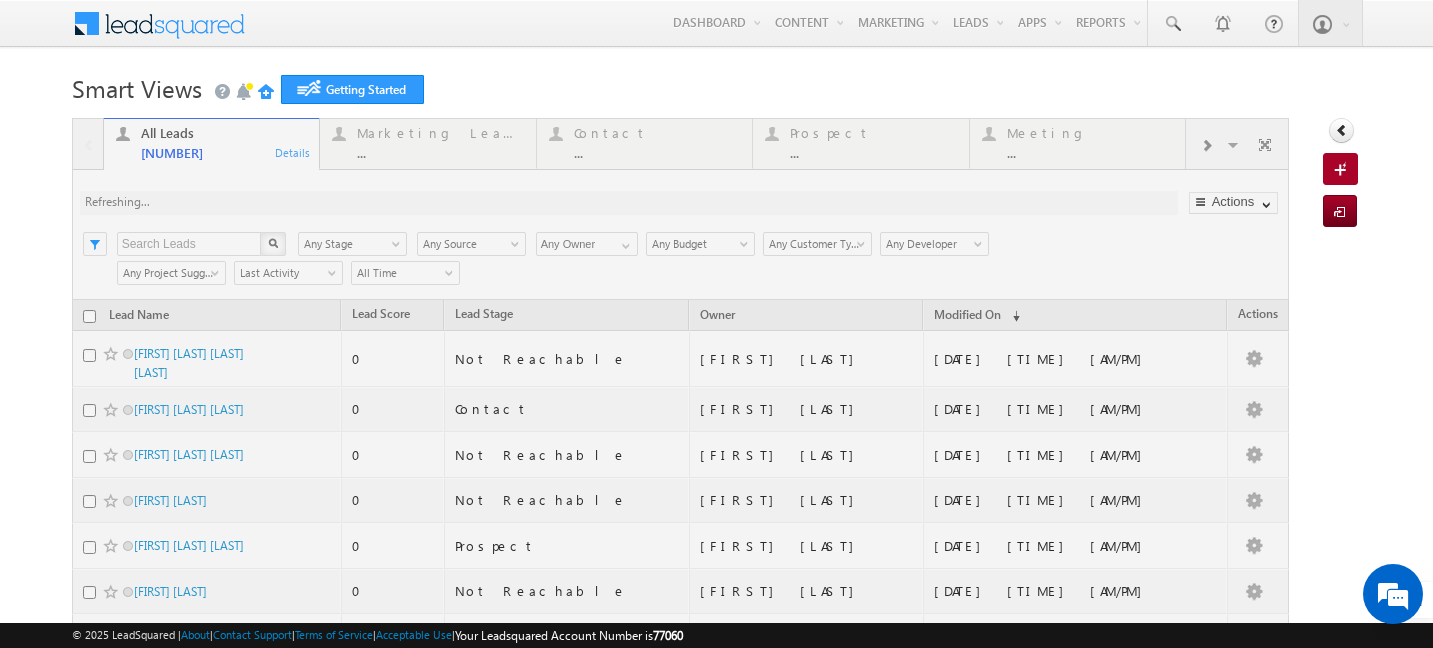 click at bounding box center (680, 853) 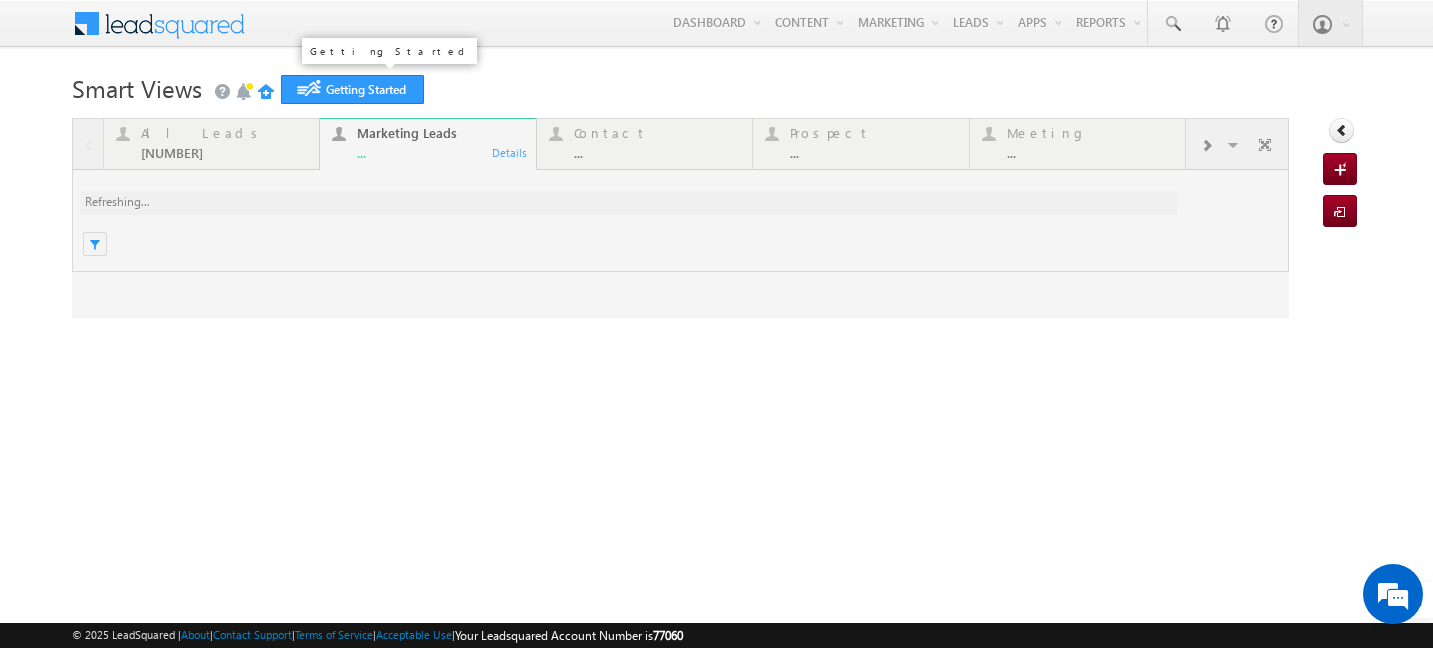 scroll, scrollTop: 0, scrollLeft: 0, axis: both 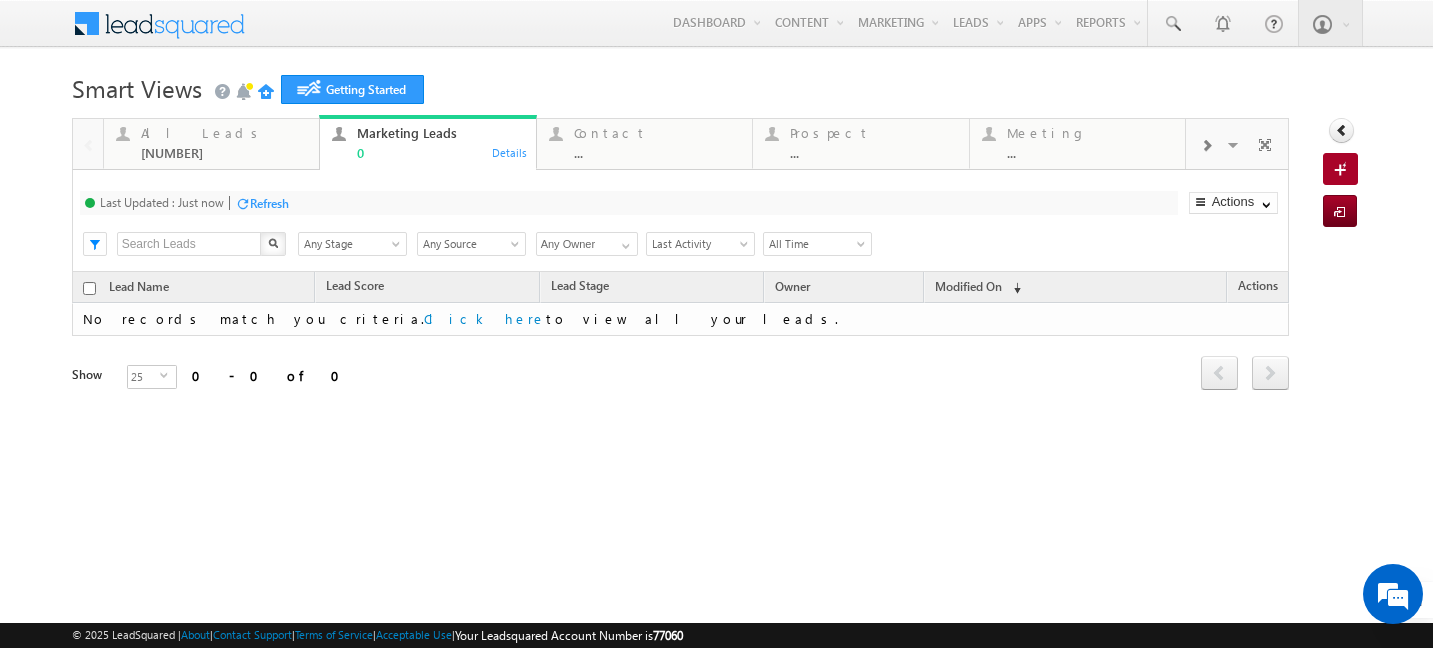 click on "Smart Views Getting Started" at bounding box center (717, 86) 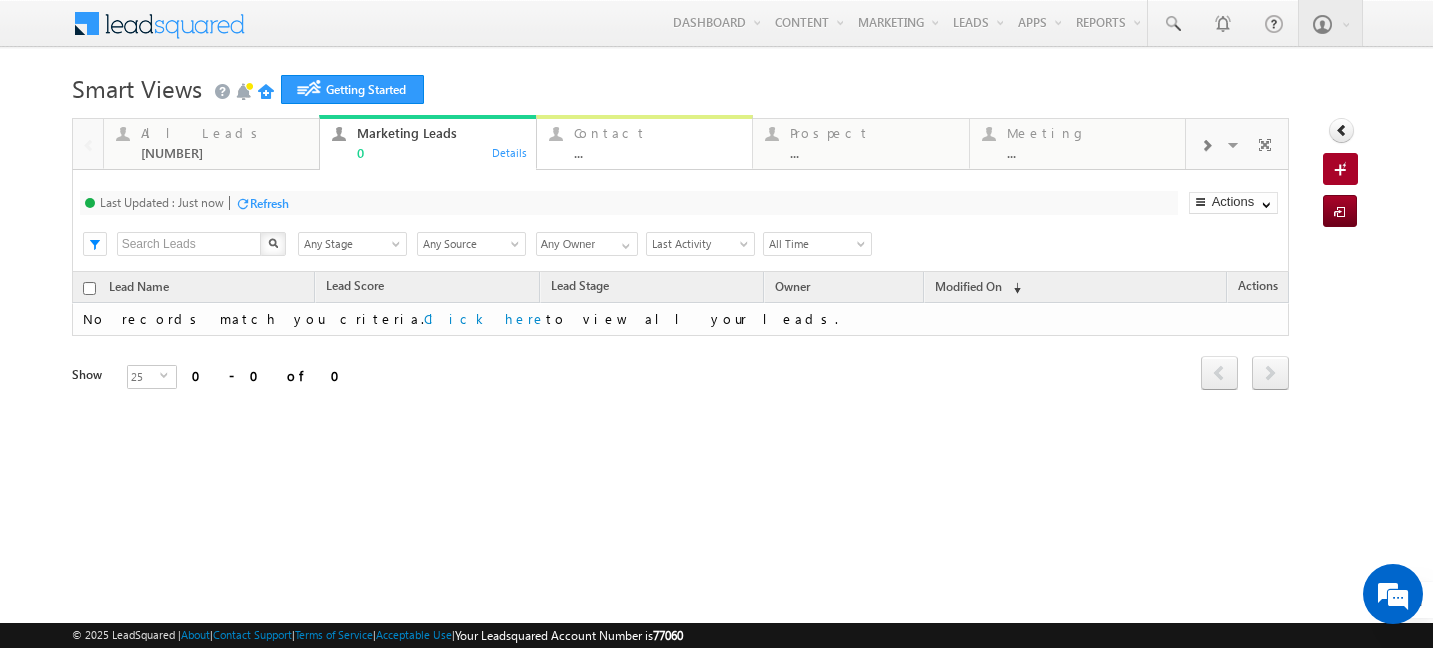 click on "..." at bounding box center [657, 152] 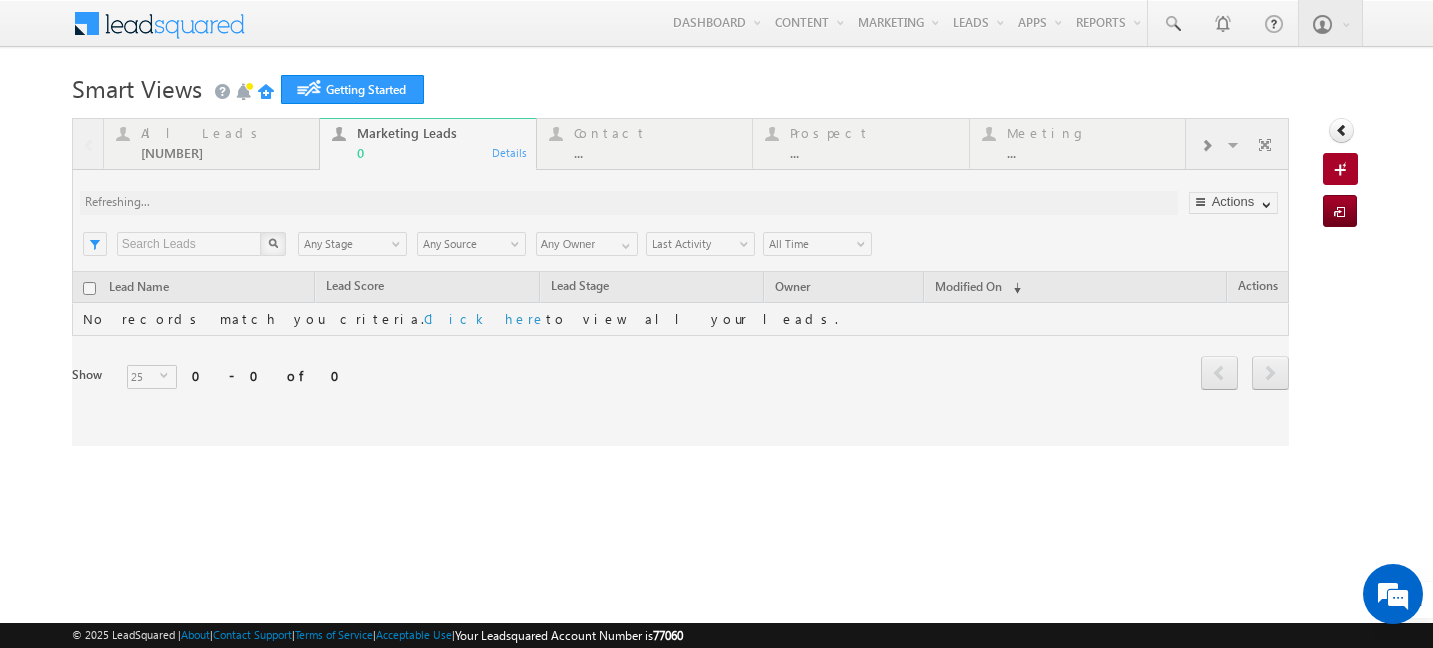 click at bounding box center [680, 282] 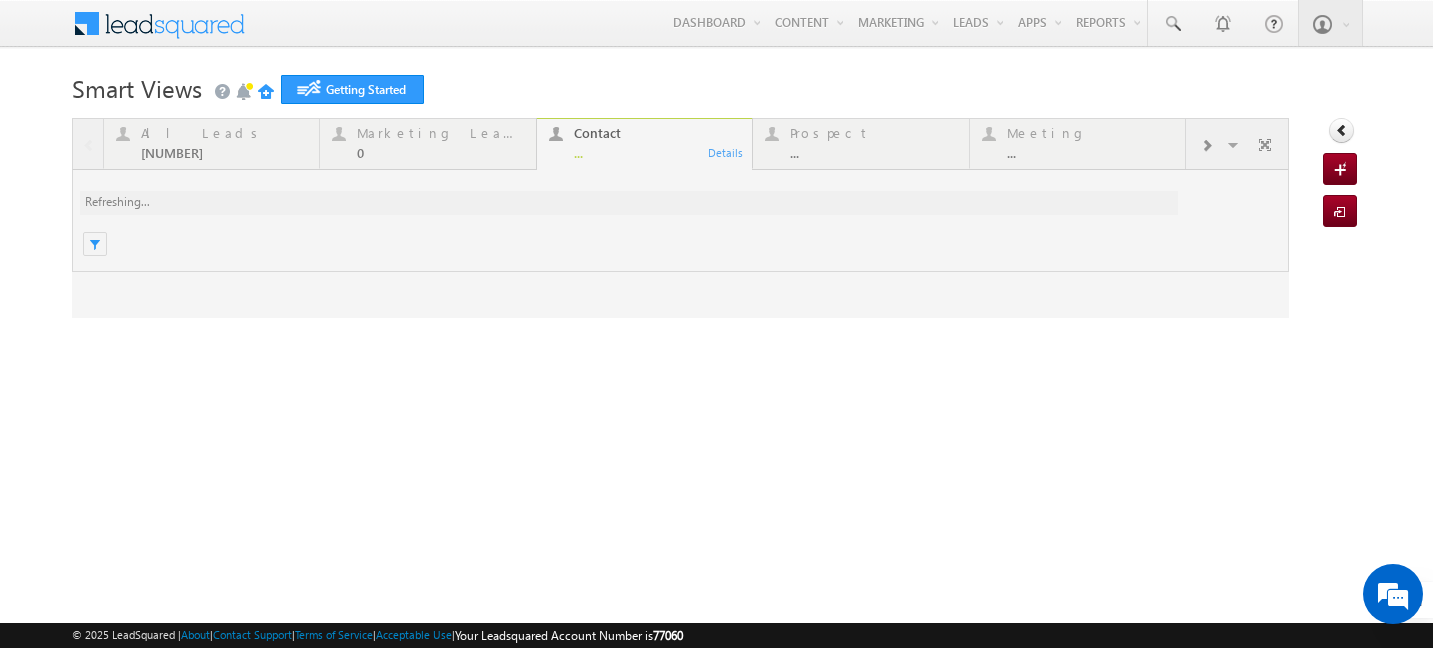 scroll, scrollTop: 0, scrollLeft: 0, axis: both 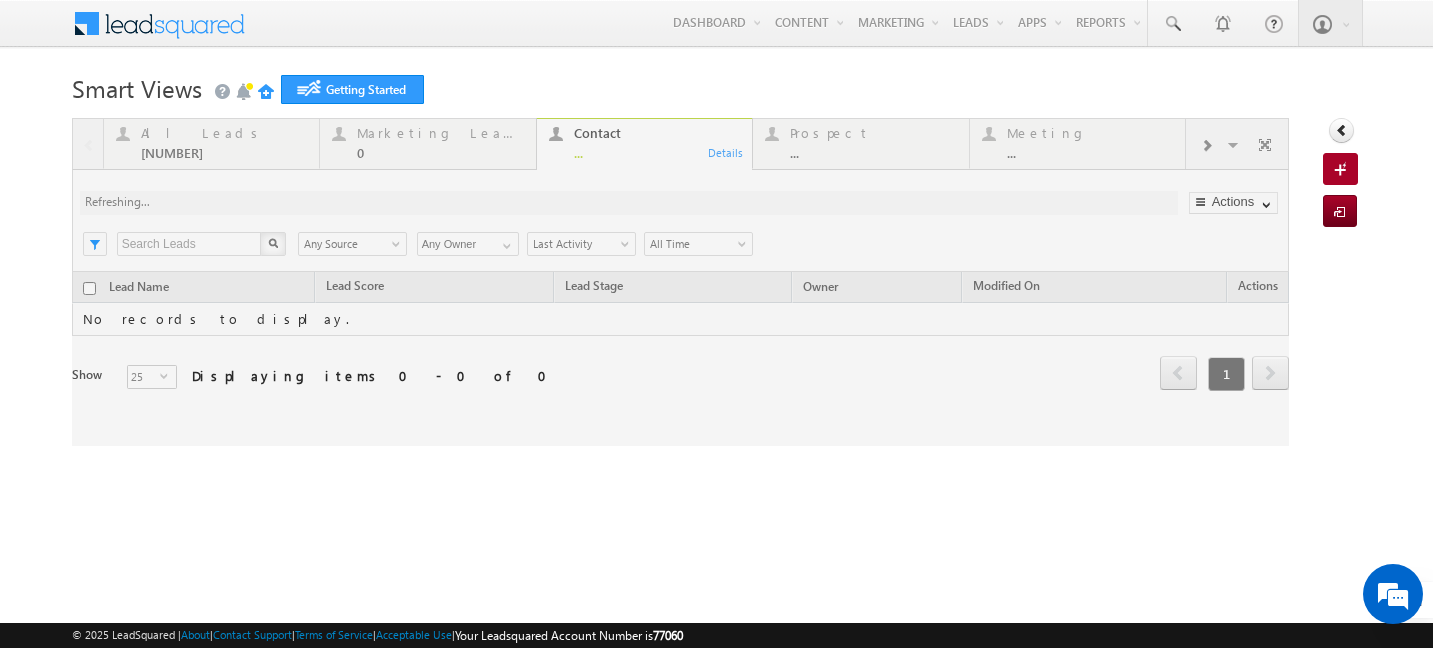 click at bounding box center (680, 282) 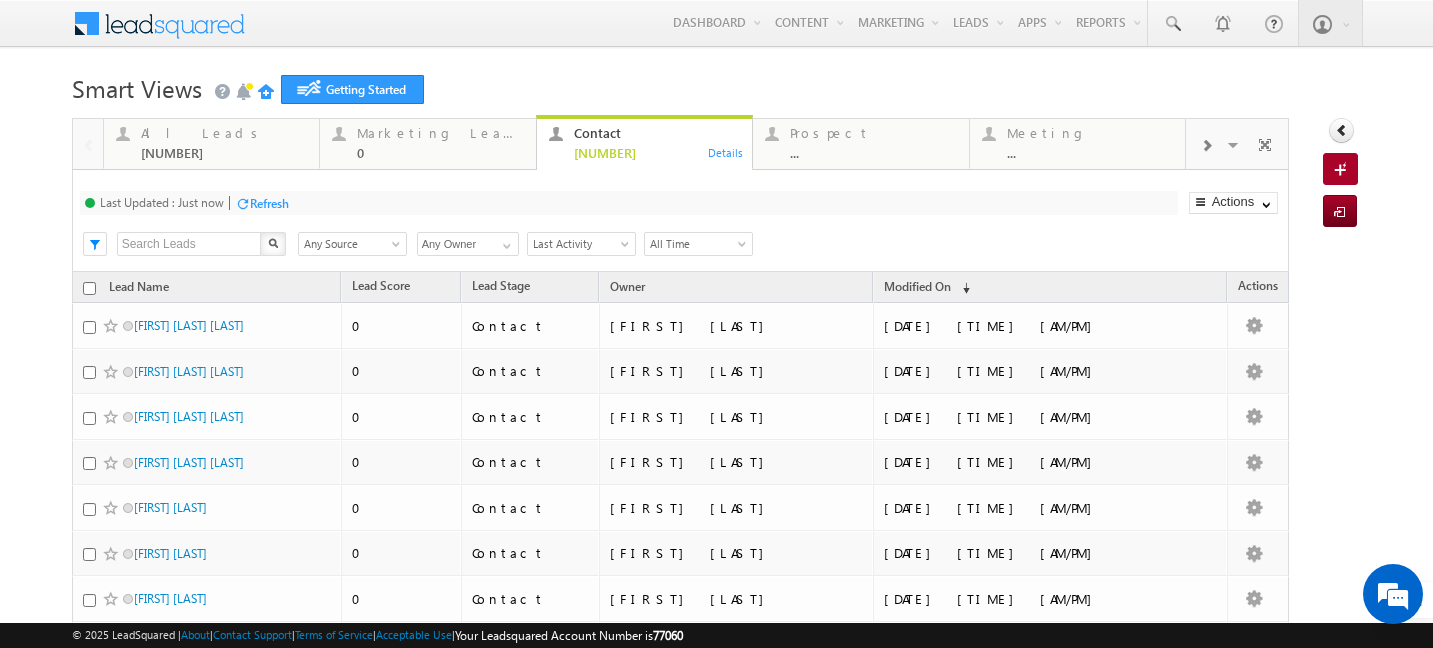 click on "Menu
[FIRST] [LAST]
[EMAIL]" at bounding box center [716, 780] 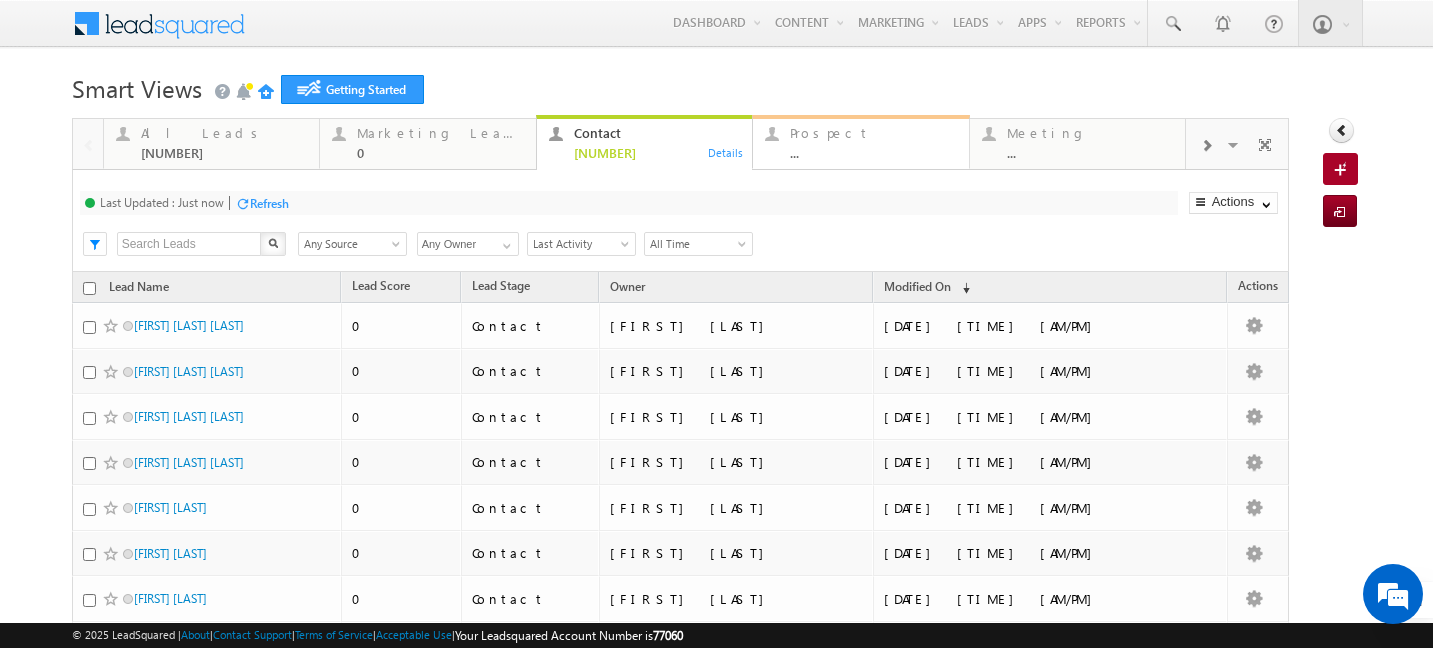 click on "..." at bounding box center [873, 152] 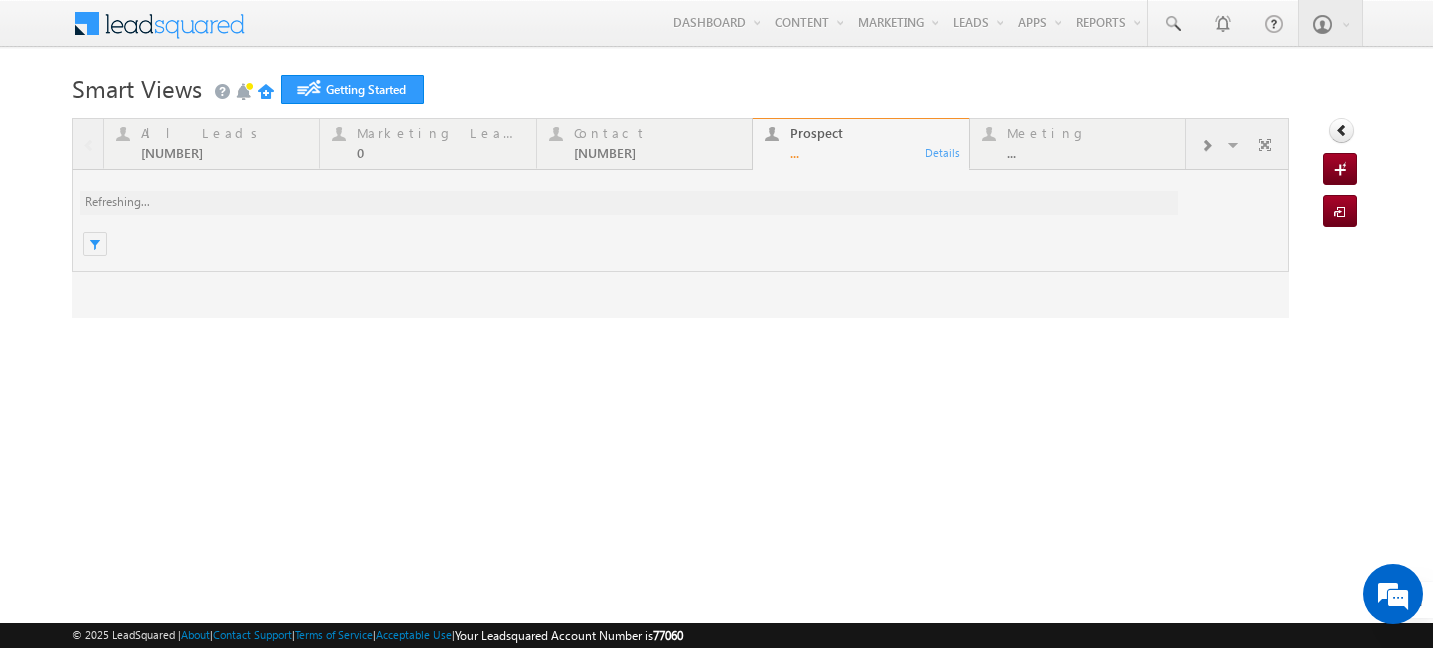 scroll, scrollTop: 0, scrollLeft: 0, axis: both 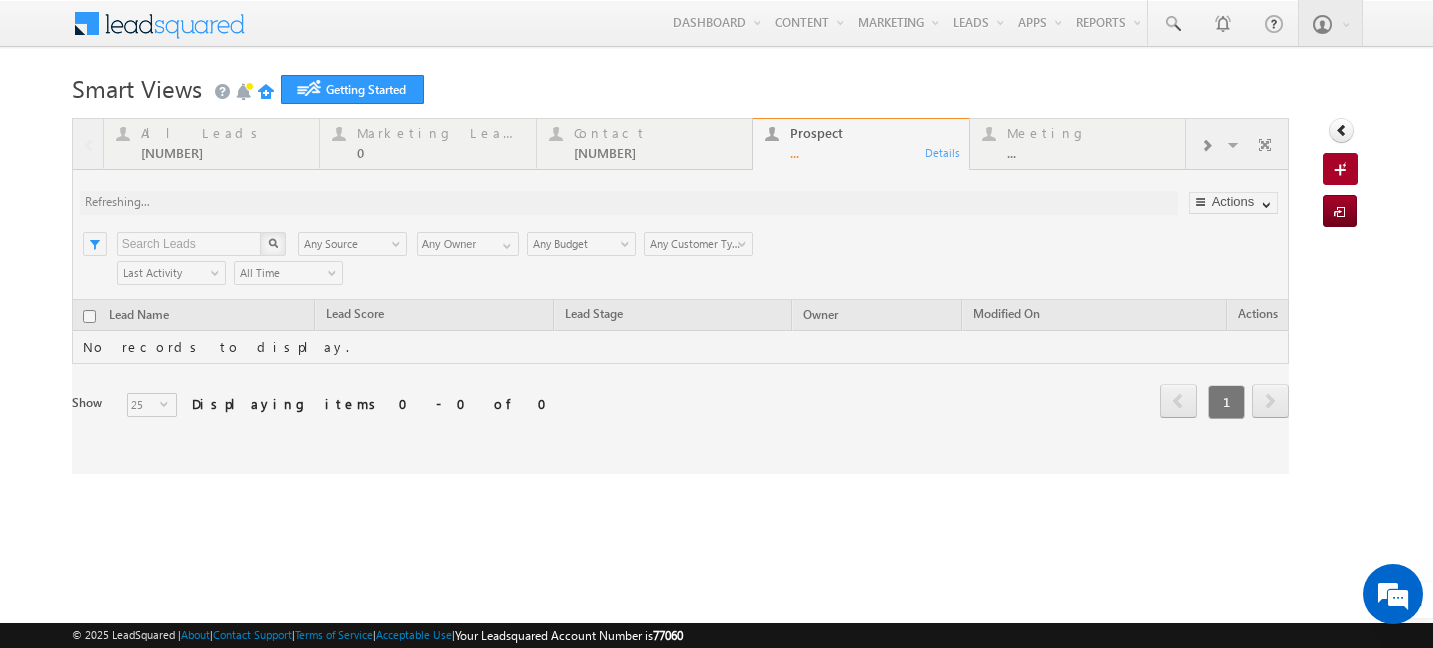 click at bounding box center [680, 296] 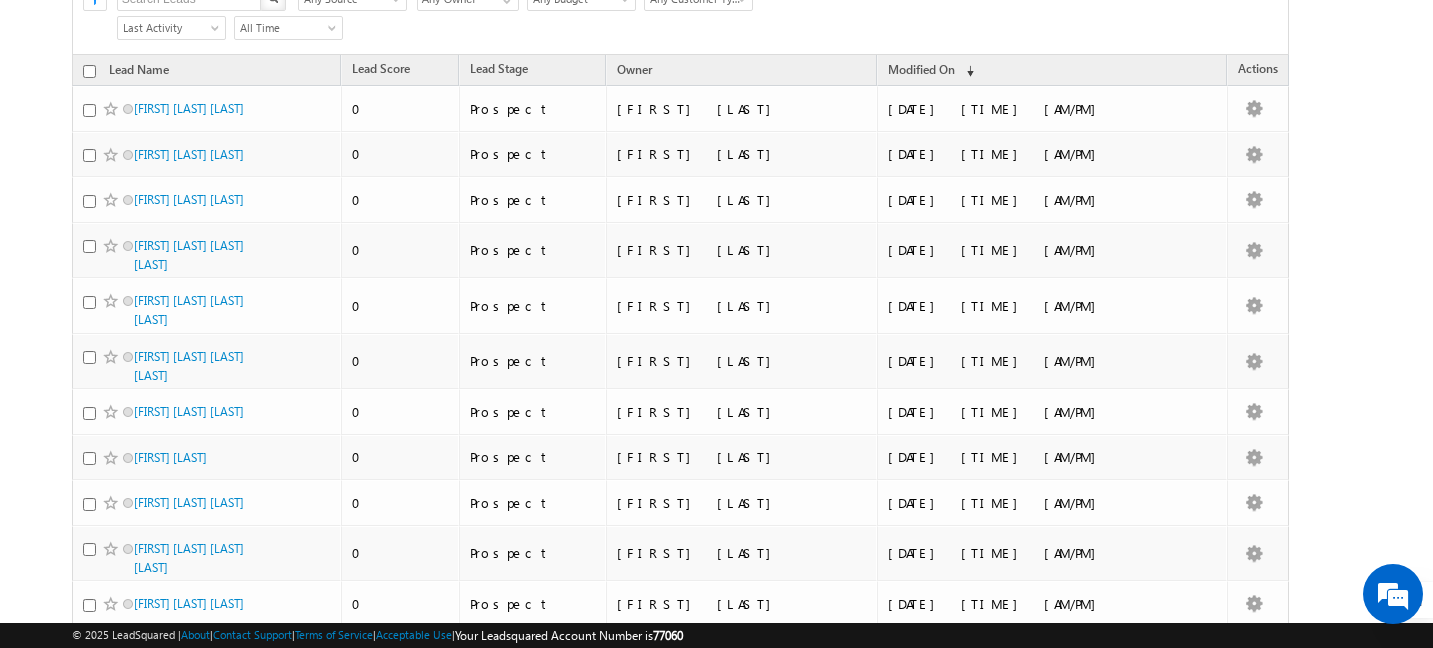 scroll, scrollTop: 0, scrollLeft: 0, axis: both 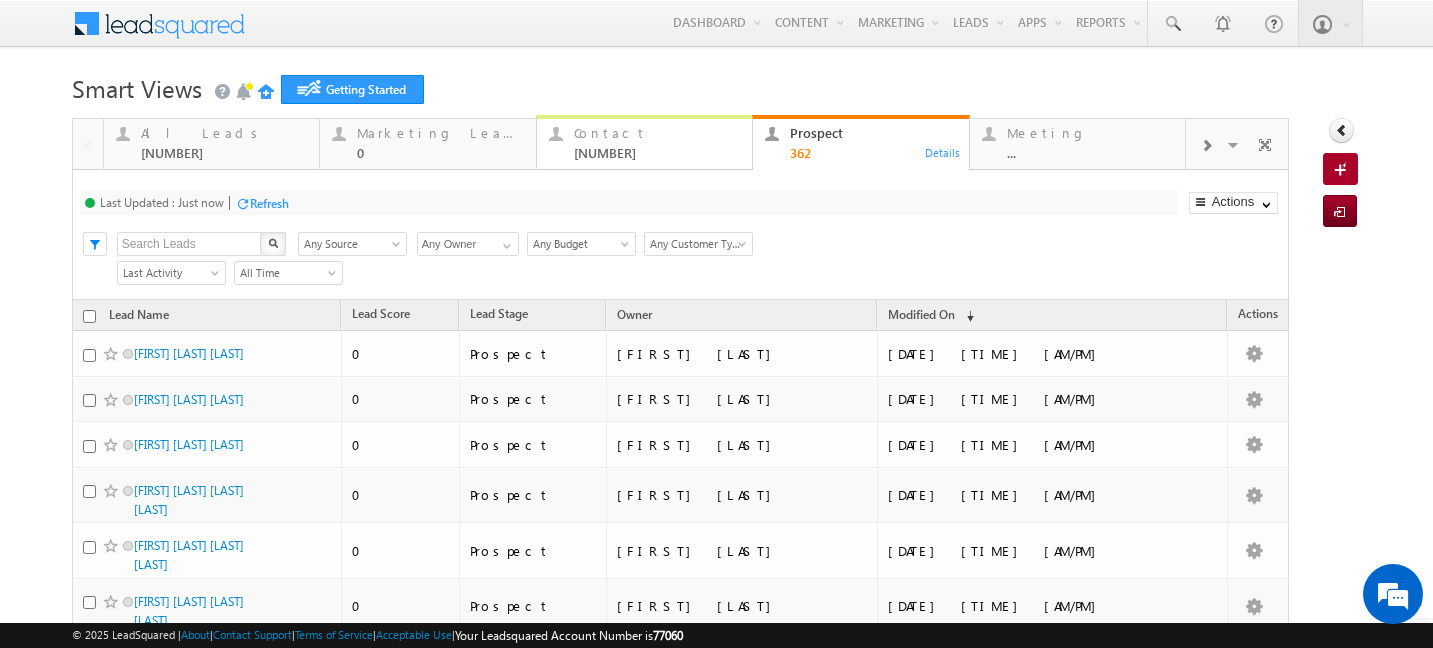 click on "[NUMBER]" at bounding box center (657, 152) 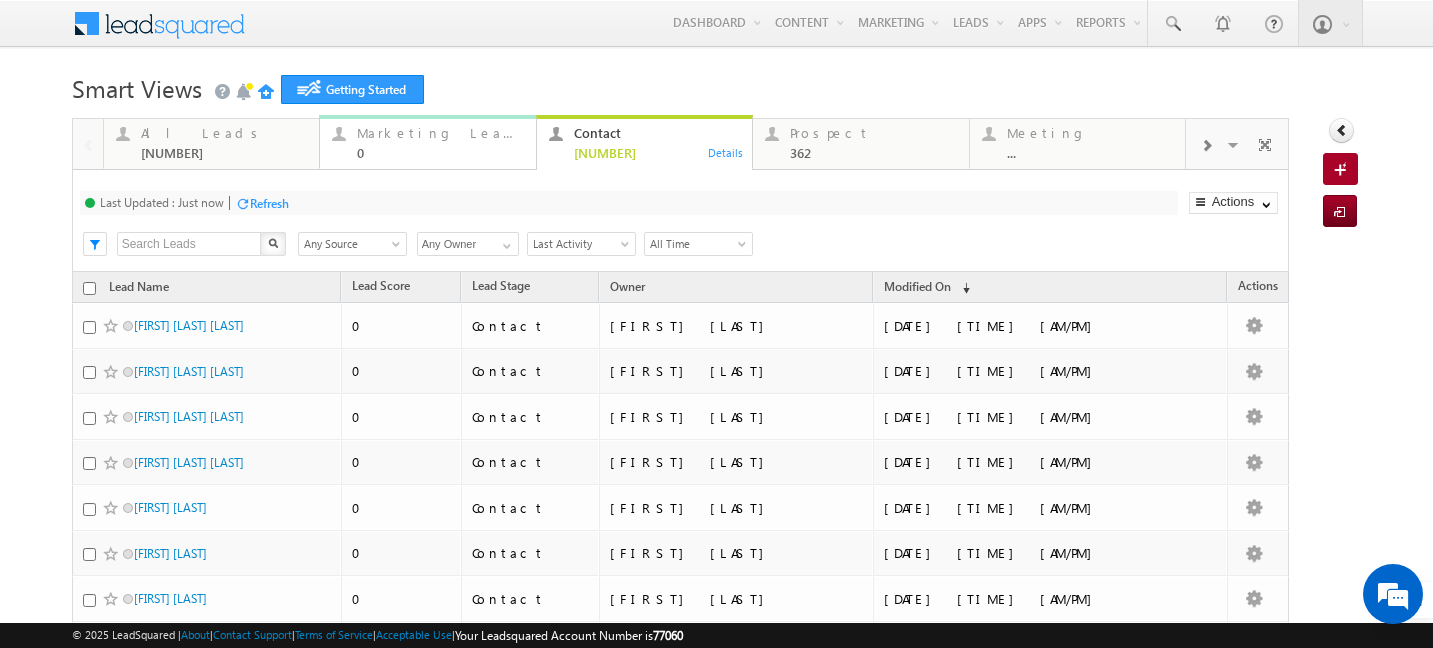 click on "Marketing Leads 0" at bounding box center [440, 140] 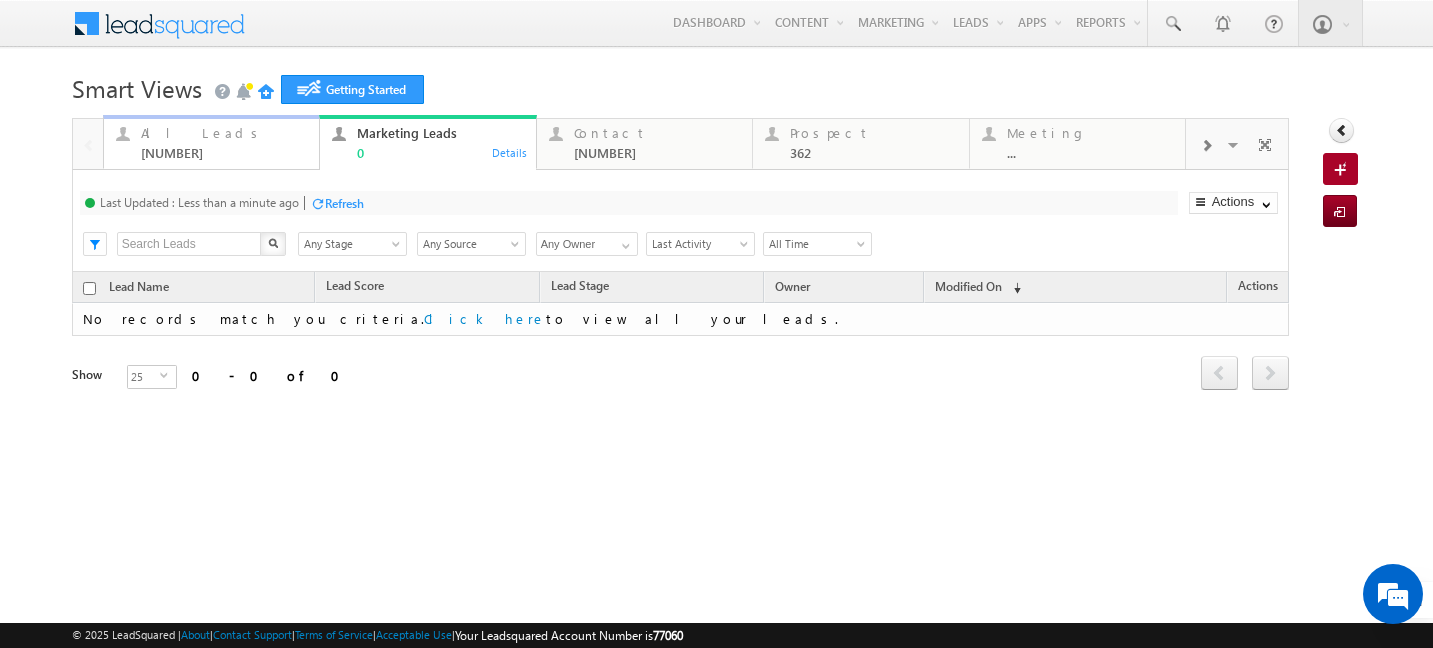 click on "All Leads [NUMBER] Details" at bounding box center [211, 142] 